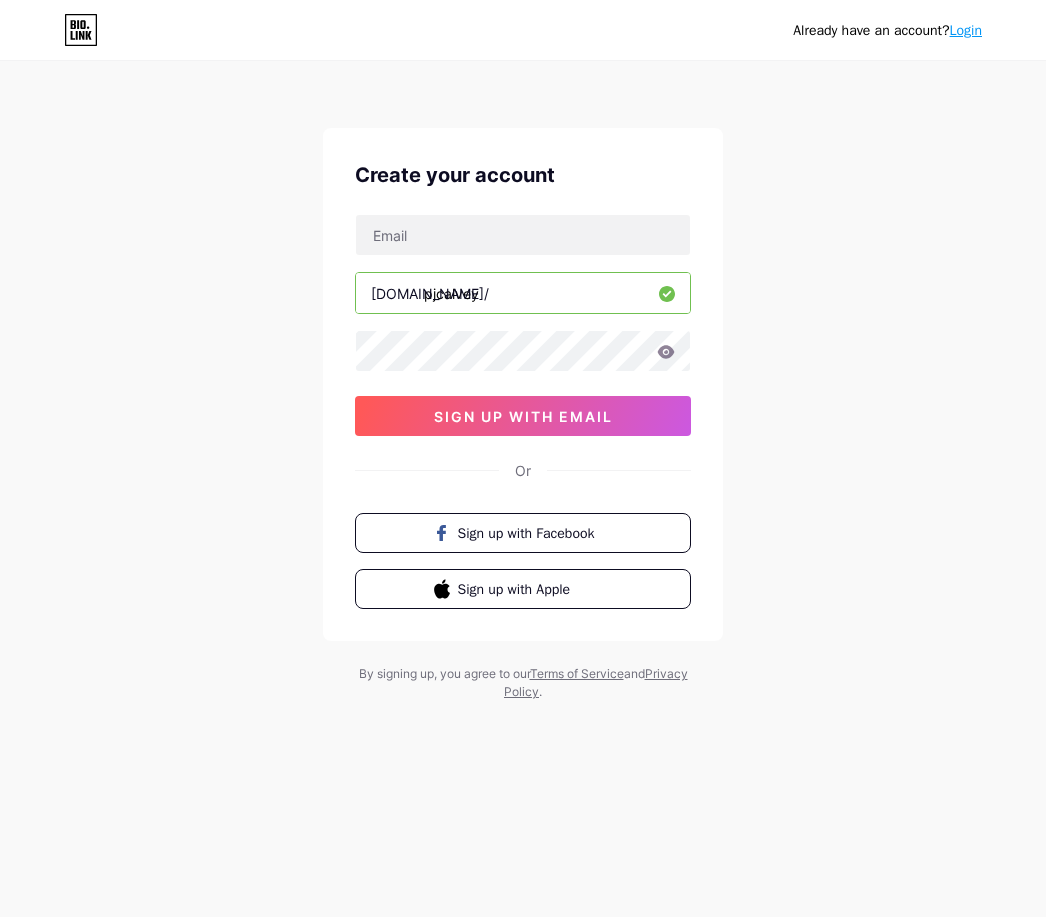 scroll, scrollTop: 0, scrollLeft: 0, axis: both 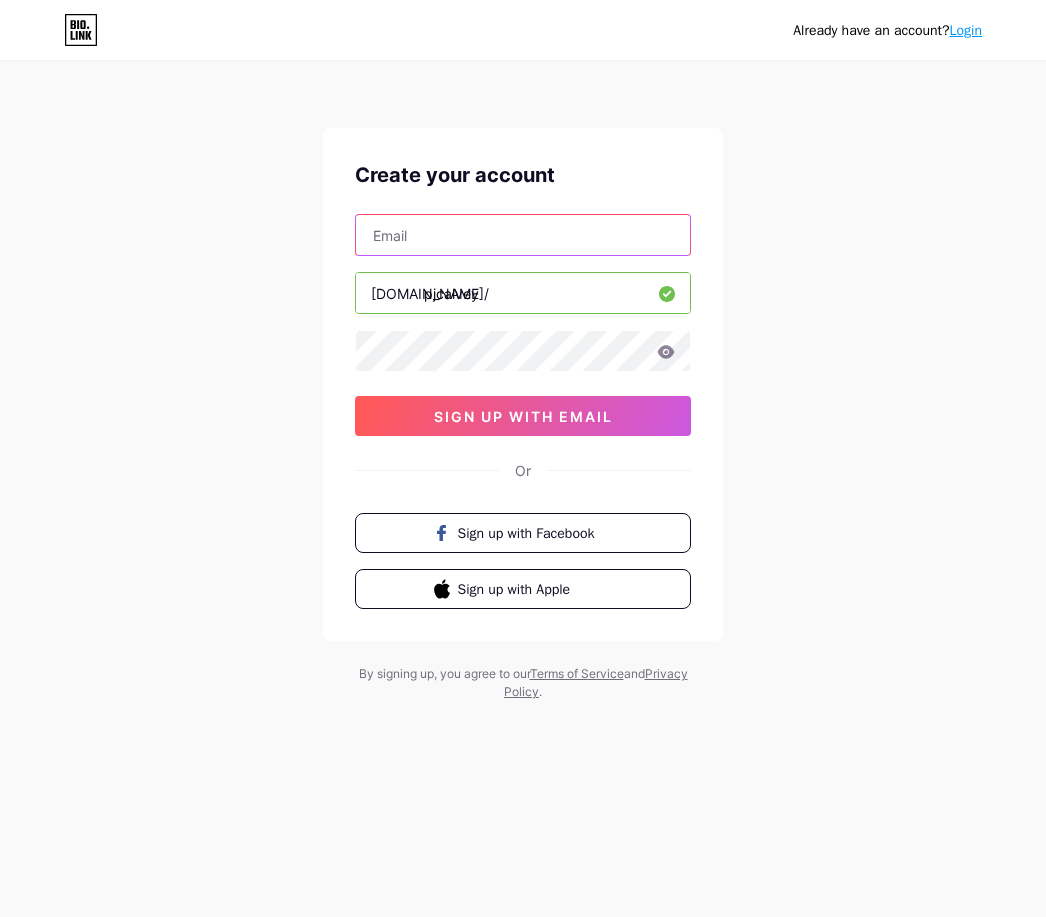 click at bounding box center [523, 235] 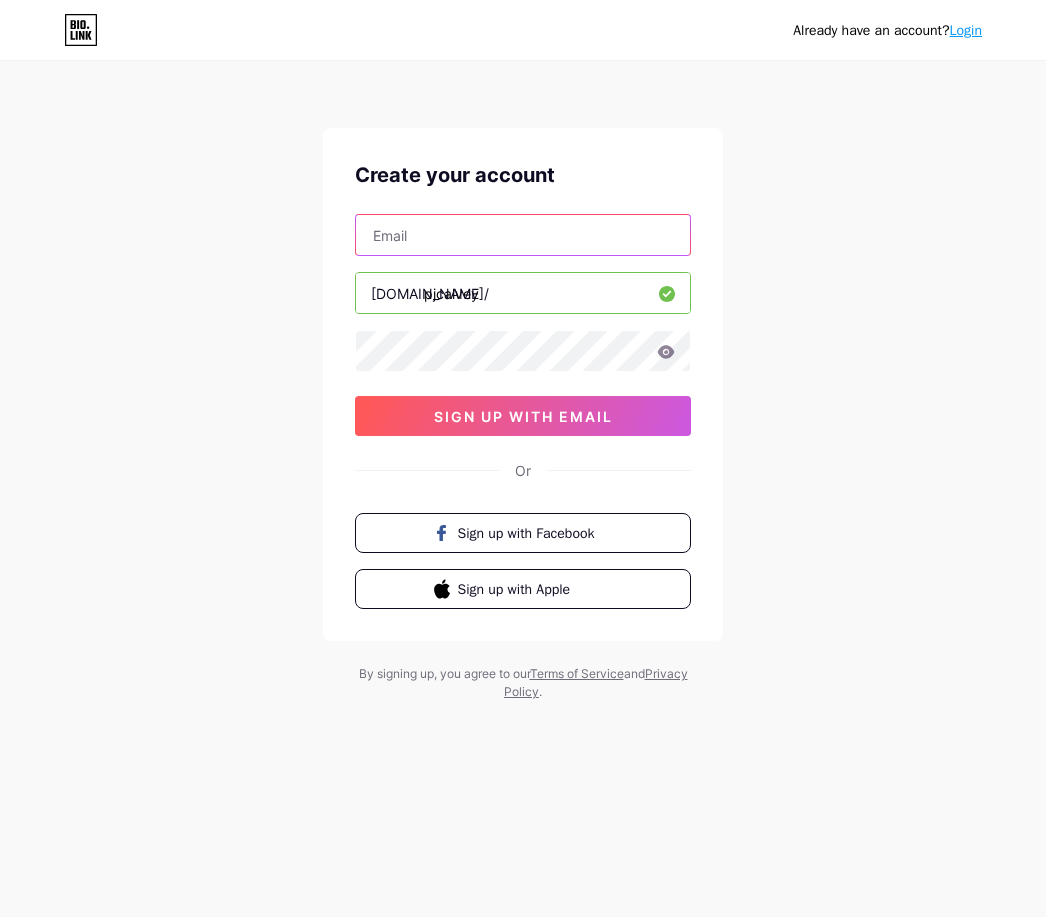 type on "[EMAIL_ADDRESS][DOMAIN_NAME]" 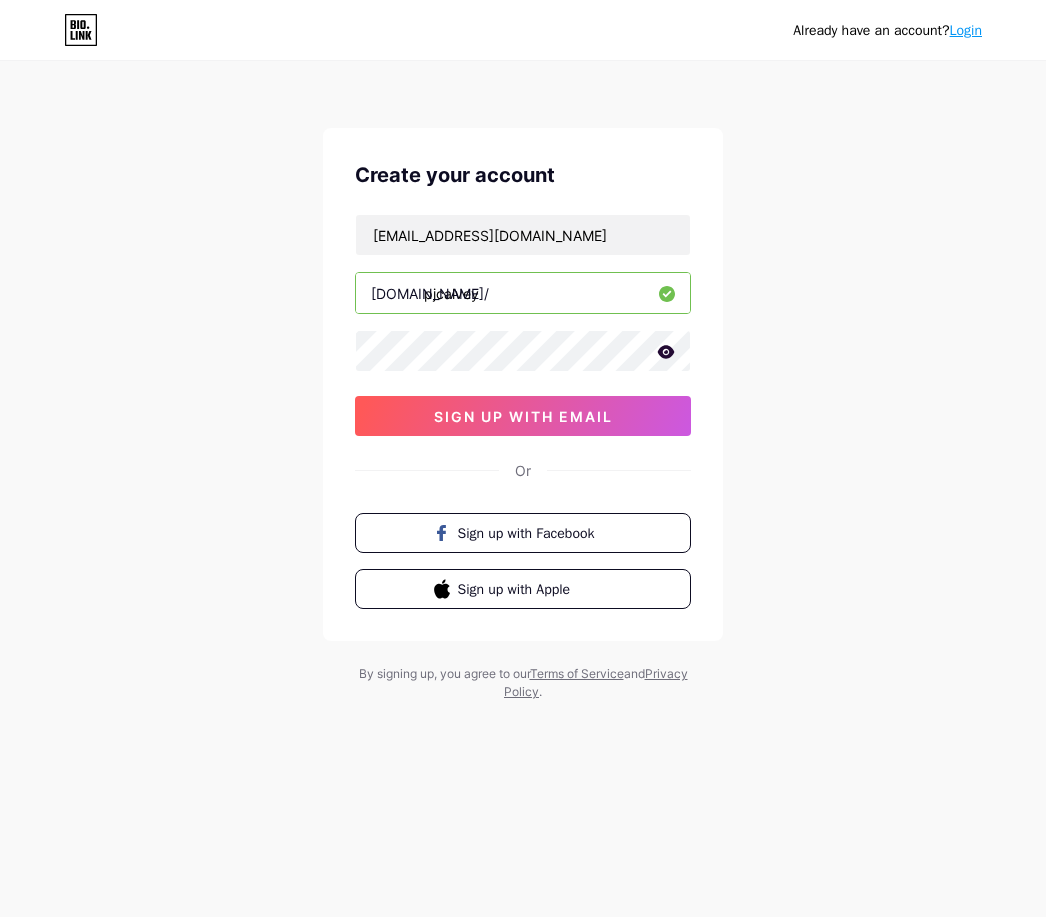 click on "[EMAIL_ADDRESS][DOMAIN_NAME]     [DOMAIN_NAME]/   pjcalvey                 03AFcWeA6WpRUPHPKOb--_PCA775MHVhyJIMhiOCInKlB7pnmTf7VEl0meLZsZkXe0rIKlntefvNt6QLYzfxLhh2VA1WyIQoGQqj9j2ZNk4MyqHRJ_dEKwdZkF1nNvEUGoj3O_wpVmwDPOrpl2BinnPiyv_aFfonEsVKPZgBpdiddKEyb0vF_rJ_rnxQ0rxuPd3SJHauHSnOv5R0cn-FaMWVcZpNnX_dsmd71aWJY-P6XTATs3uho6CNBEOtCuCXjkts-dt1OkQgMksY_tRxBfxq9aPMTHgLSakVdE_aRzCqZ1AGSxbSgrJTrSazZESx38uTC5vY-MhHixGudZ-QK3Ib9WcTOcMC_-oxg2Cuo8curaCIxUUN0AwNc09kpS6PHEdU-DASaHF9pzyfloFKsDeiLR43sBgIjmtXrw8yY-gvGInrctutzY6nE-7T9hBpOyc1CYAKJ5AiXVXYPQg0RqXhrviFEgS-PvSNoG0aULS0jf7YBlIvgcyzP-Iu2CSbnzAI3CFkImwMjKwgHLd23yPKFtb5Svq9poH7HhiuP_YWLXxzxoGJyRqdJc4vFGDzZqPvMV0ZdY3DshEb_hLa13CGgfmdIvgvKaxEH-r47L8PdrvGOykkm3Qt33H6LSP97z2NIrhu3DrT1Ar8hU42dabbxwc7deaA4csFcx4kW0DxA701wMBSqZtmGSlJ8Ir543Drw4--vszTsc5x5CJ64_arcm7I0LhlyIssOEq1e3WHbvOnGYpdAont-fayHdpRrhkc6AYjFV7Iz7jNaxFCCN_qpu90bOkATr60ocnKT8CSIlZ6vqKsCn62635PzyKOg7456RbYWqOKOv0ZH3qzFxq2HTNAeqSs_zj1WO-wTW-Dsd7CGFvjjjWoQXsN4xx53iOpP-EPdaBXbz05PZVnoVzyQ8eFG4jSVXWQ     sign up with email" at bounding box center [523, 325] 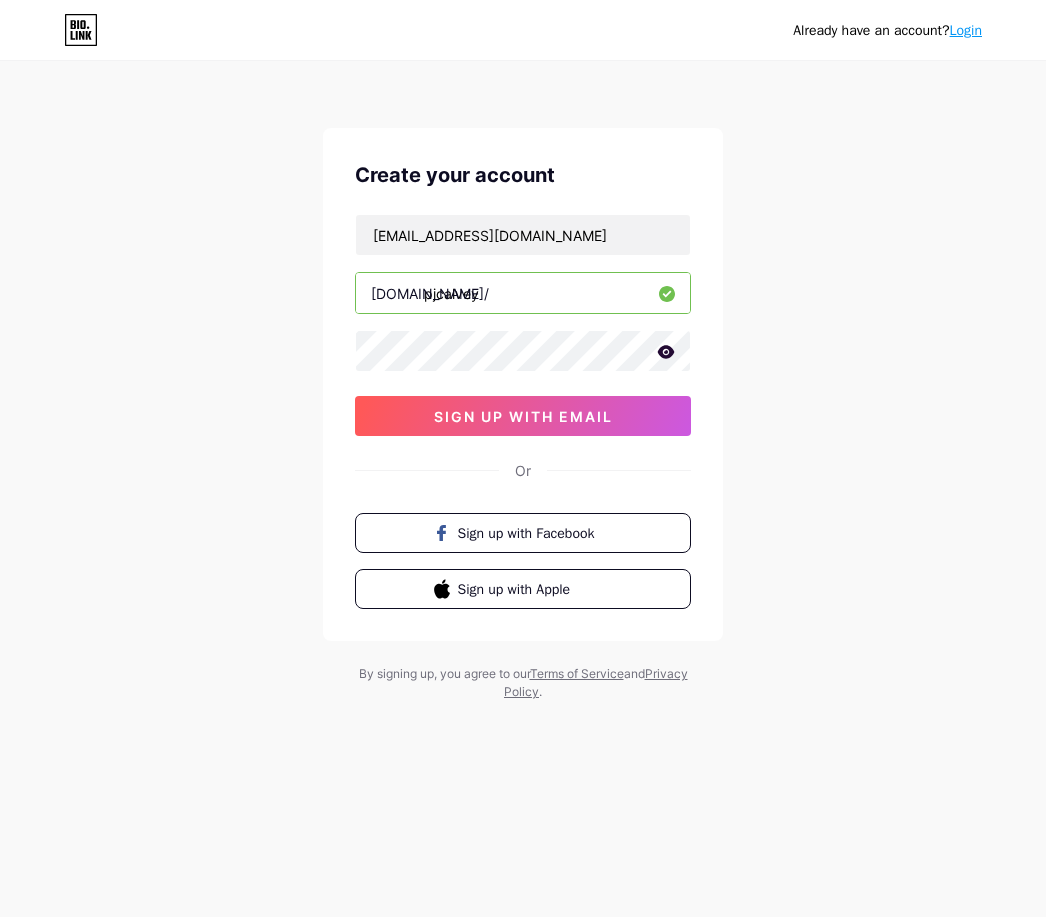 click on "sign up with email" at bounding box center (523, 416) 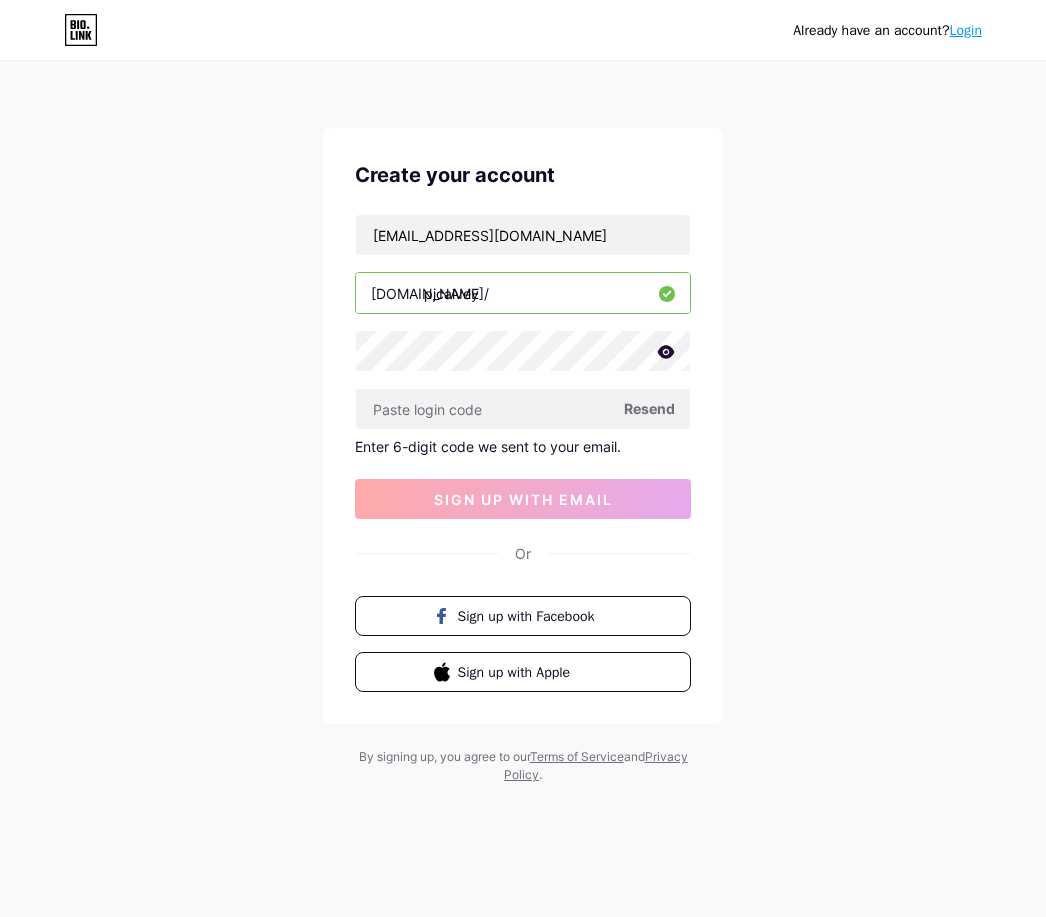 click at bounding box center (523, 409) 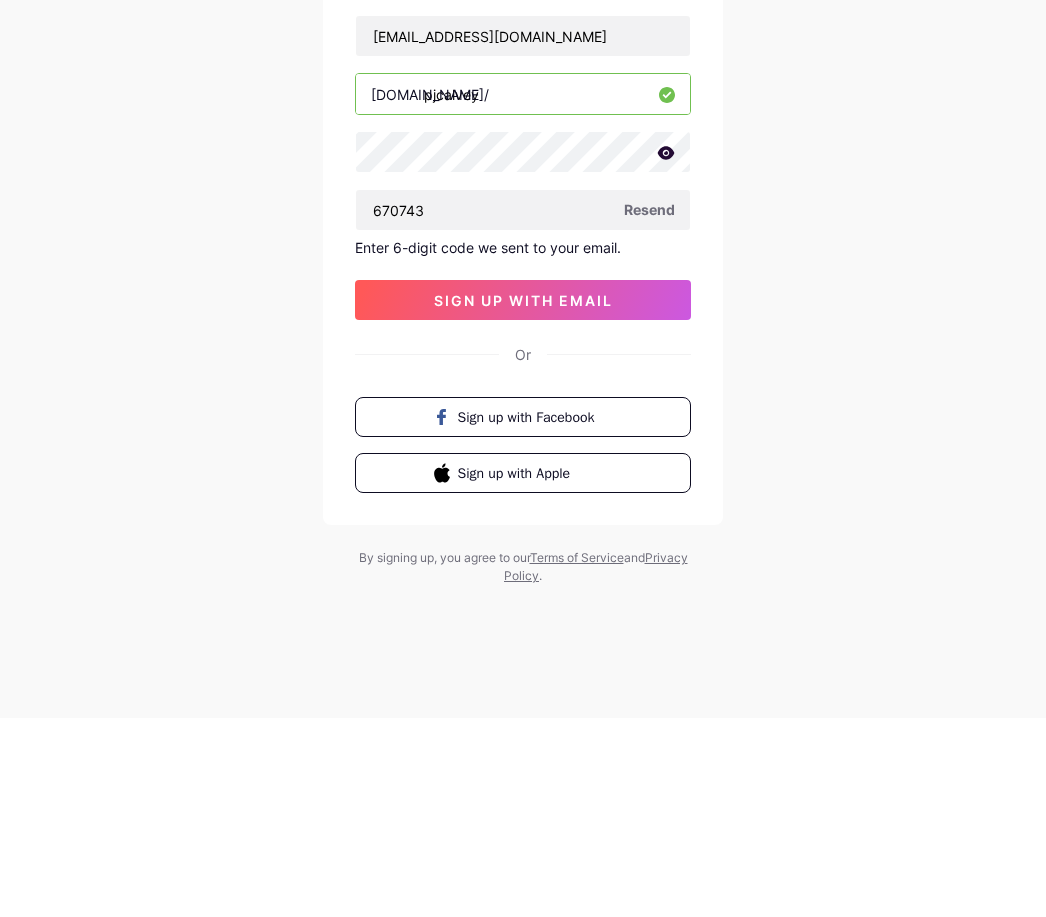 type on "670743" 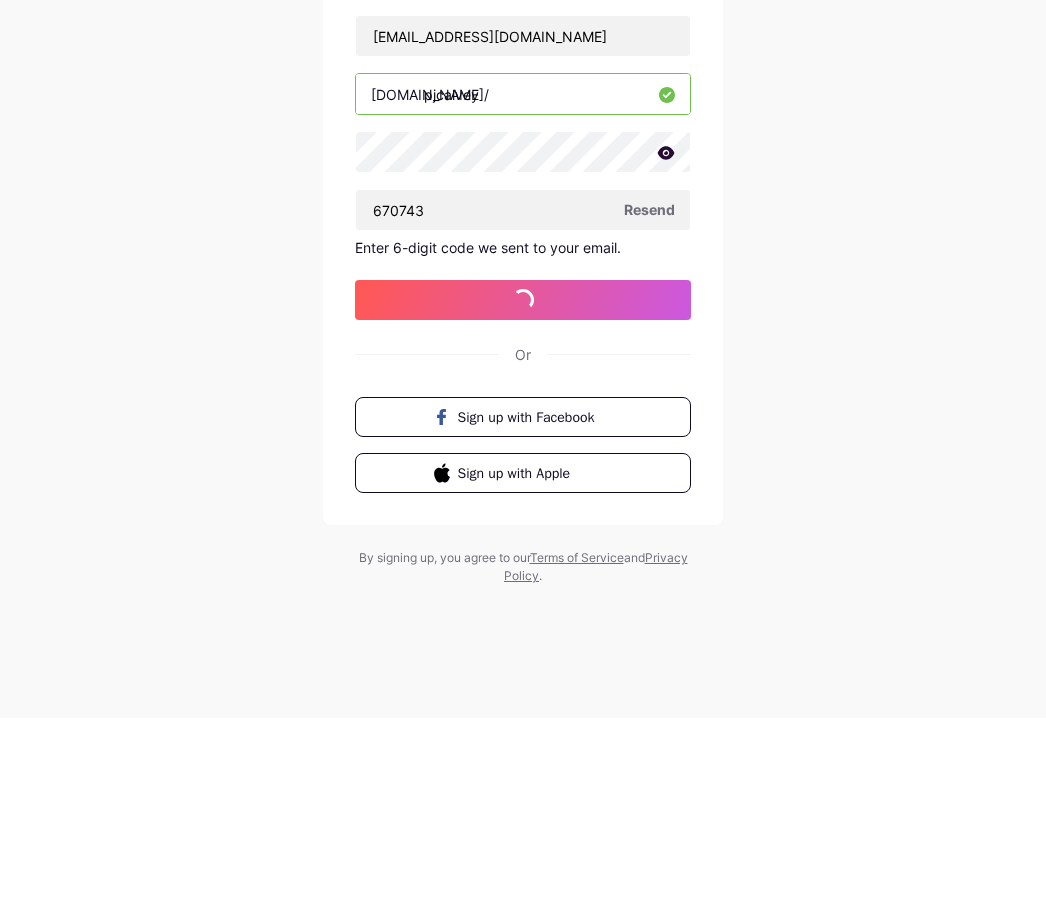 scroll, scrollTop: 64, scrollLeft: 0, axis: vertical 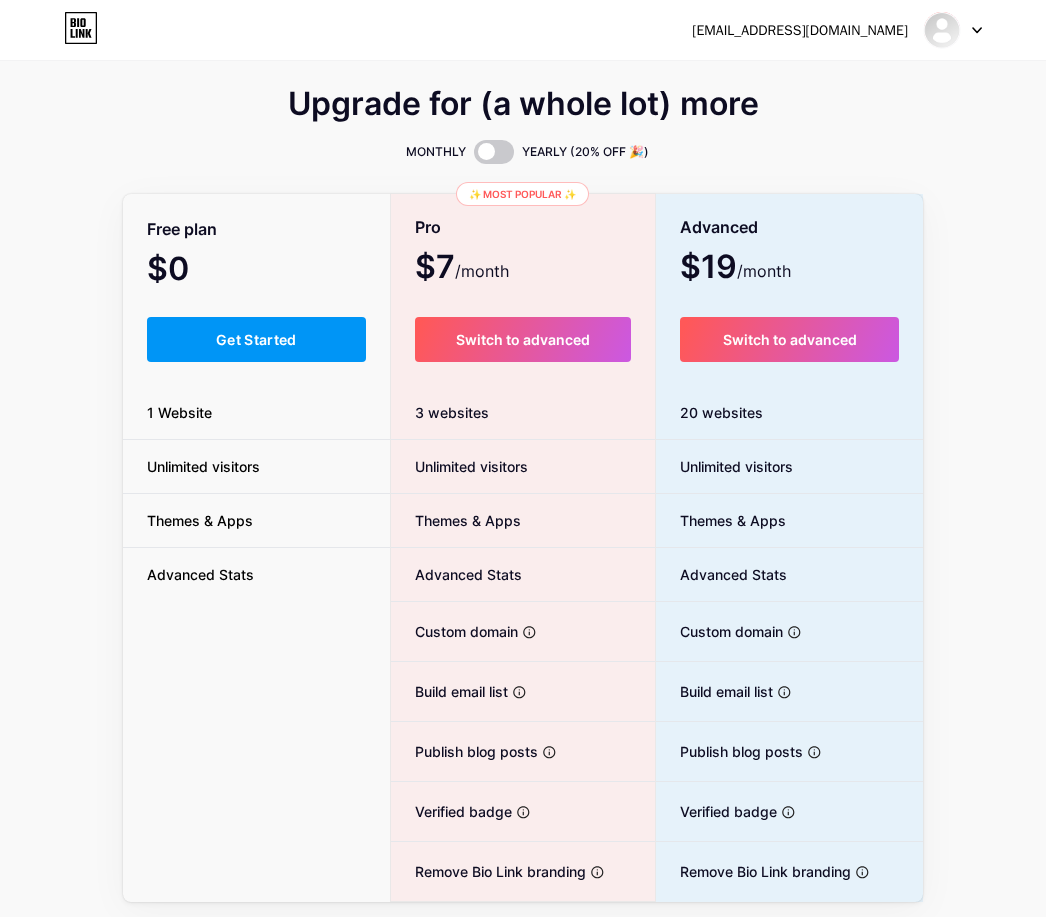click on "Get Started" at bounding box center (256, 339) 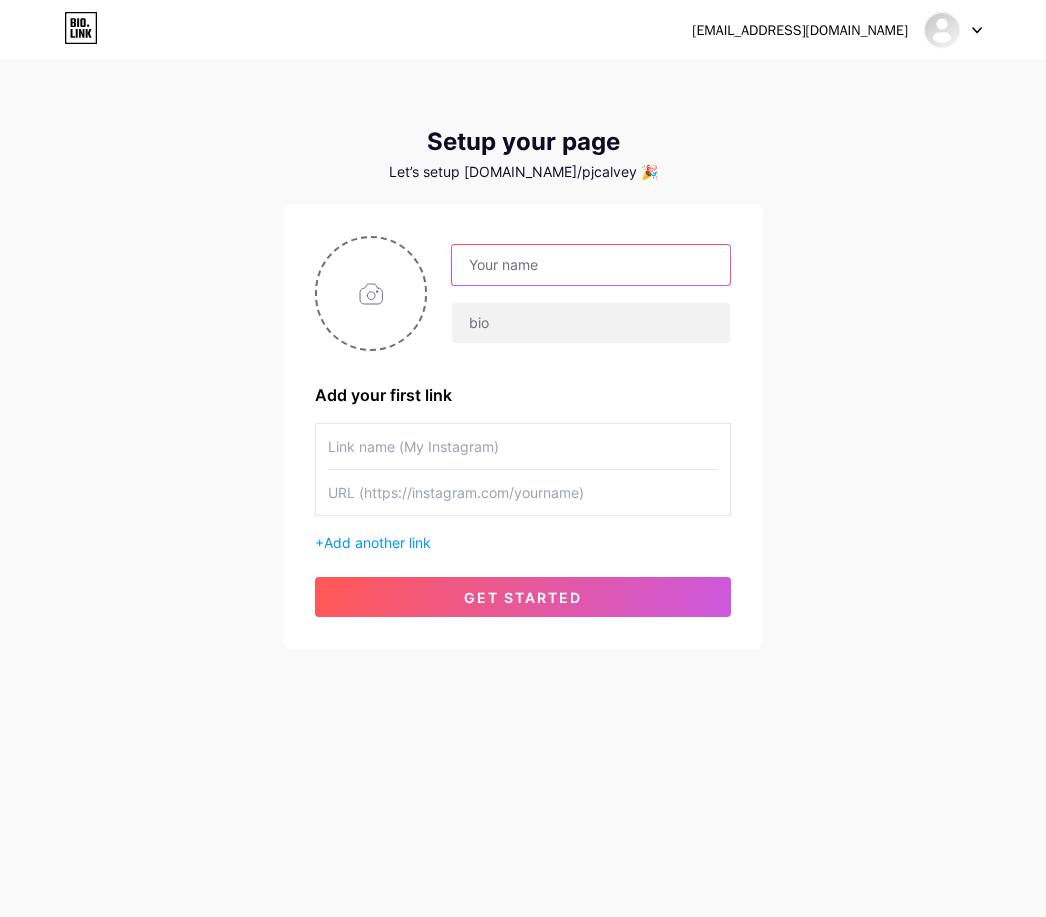 click at bounding box center [591, 265] 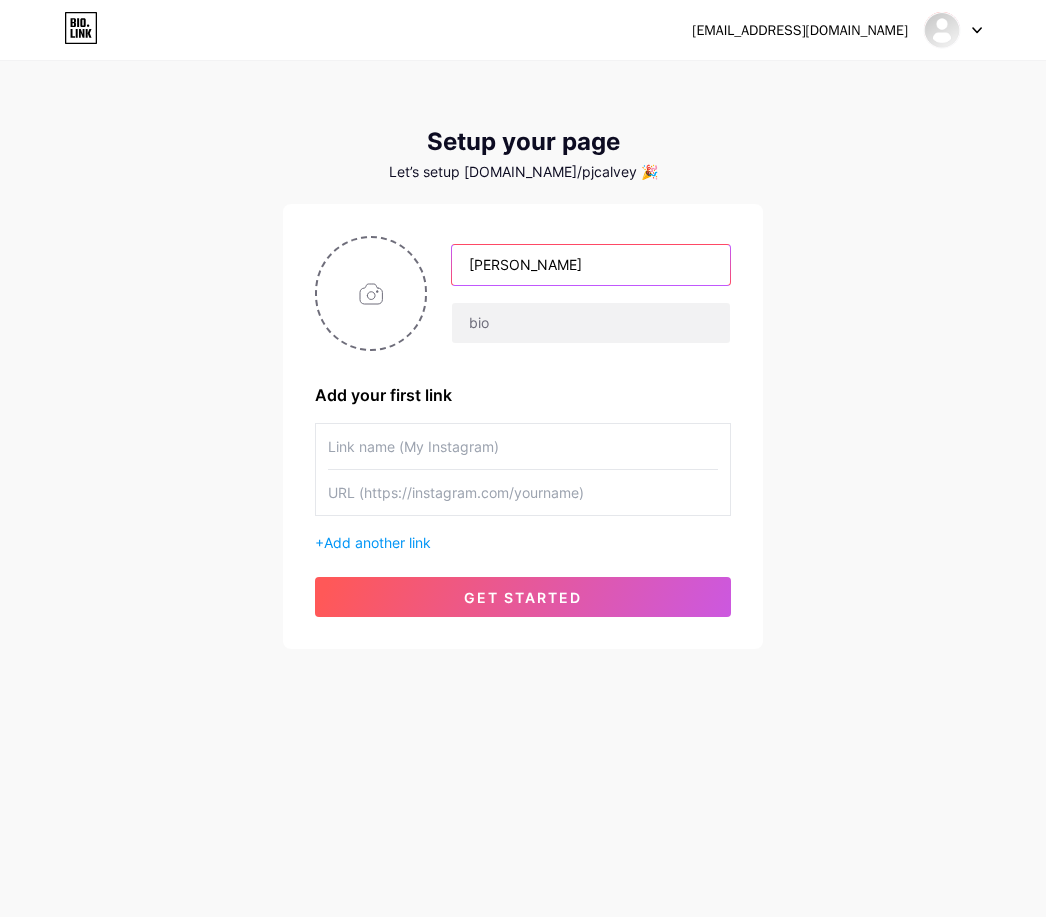 type on "[PERSON_NAME]" 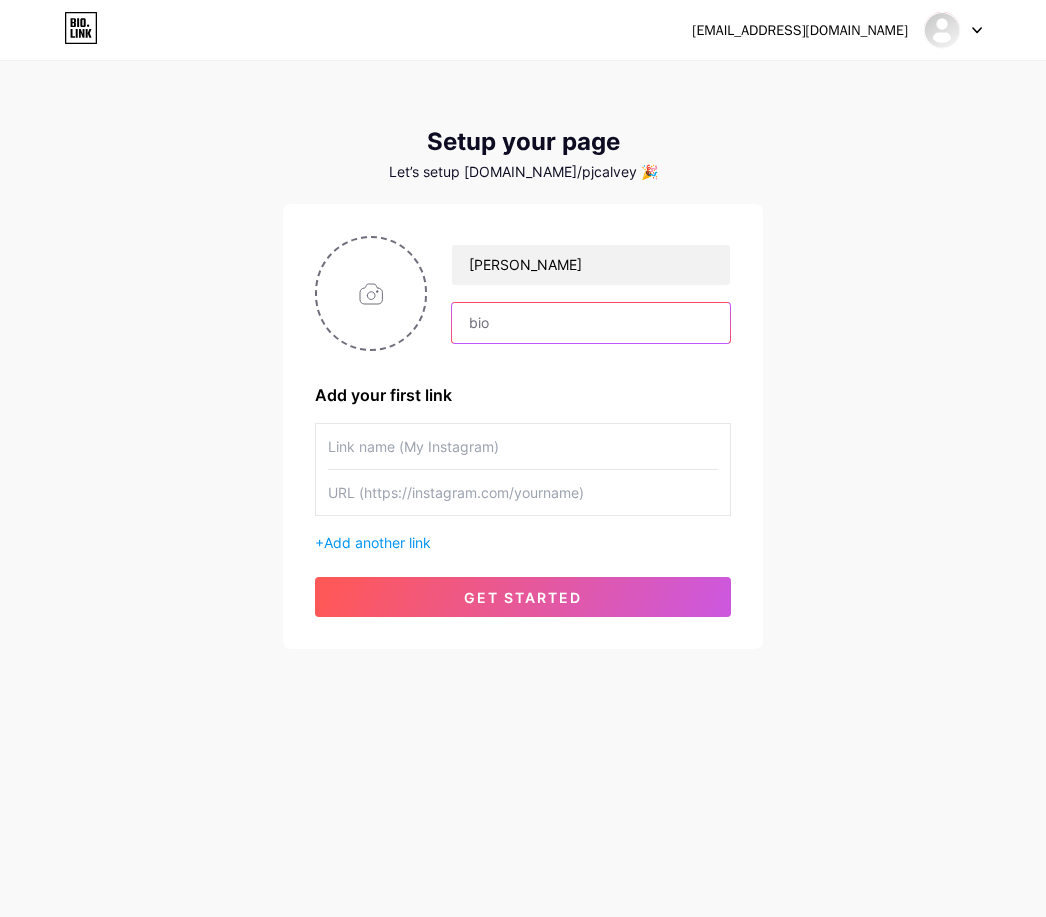 click at bounding box center [591, 323] 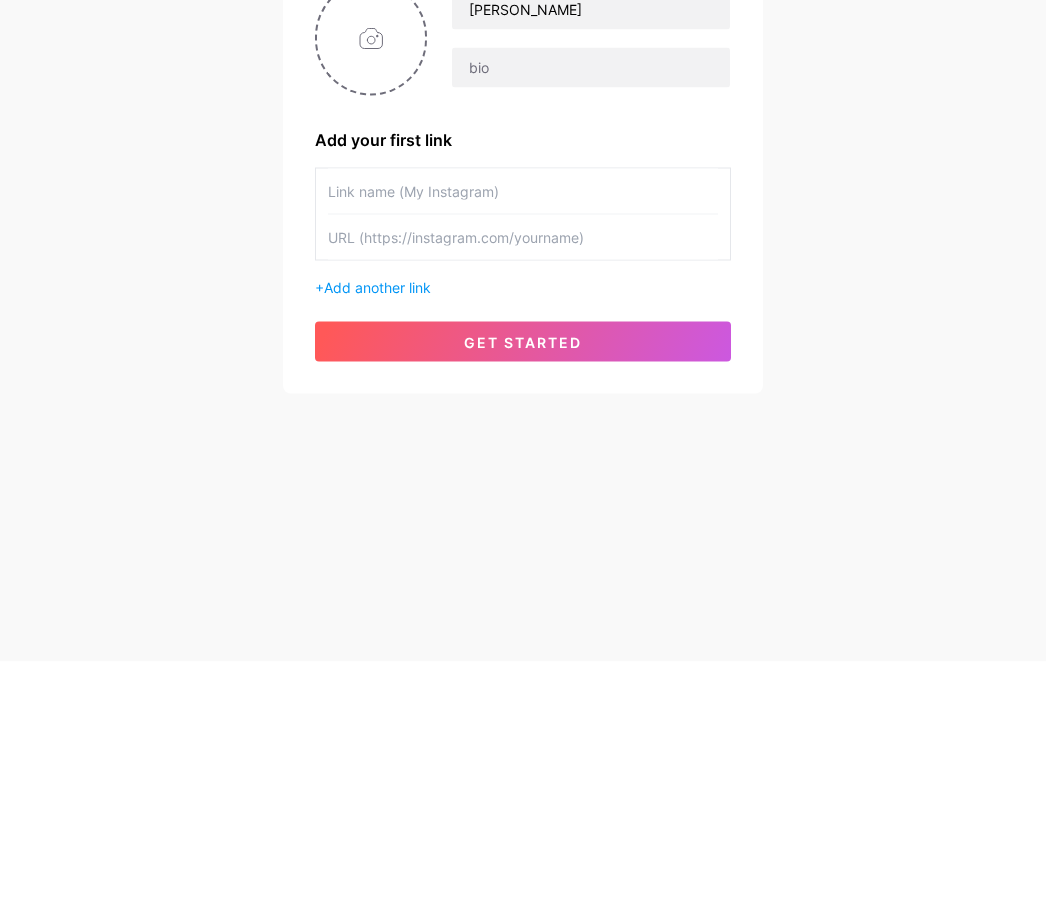 click on "Add another link" at bounding box center (377, 542) 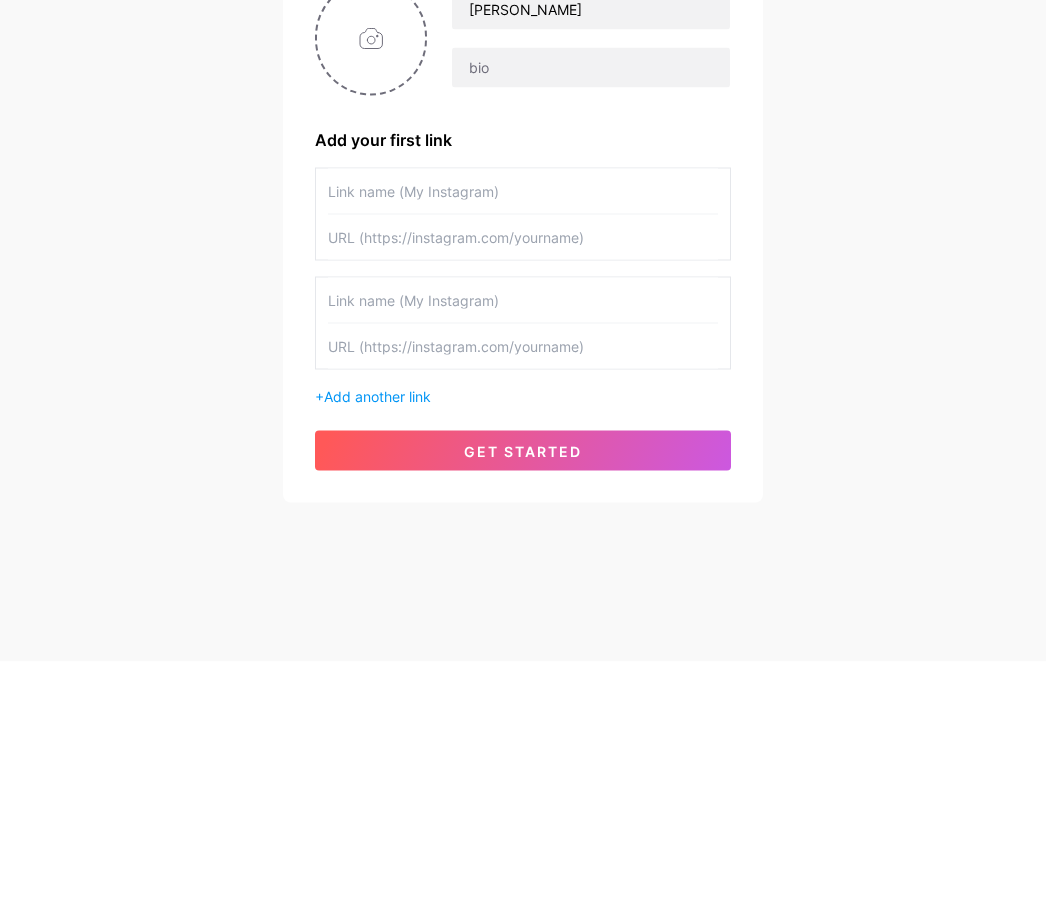 scroll, scrollTop: 64, scrollLeft: 0, axis: vertical 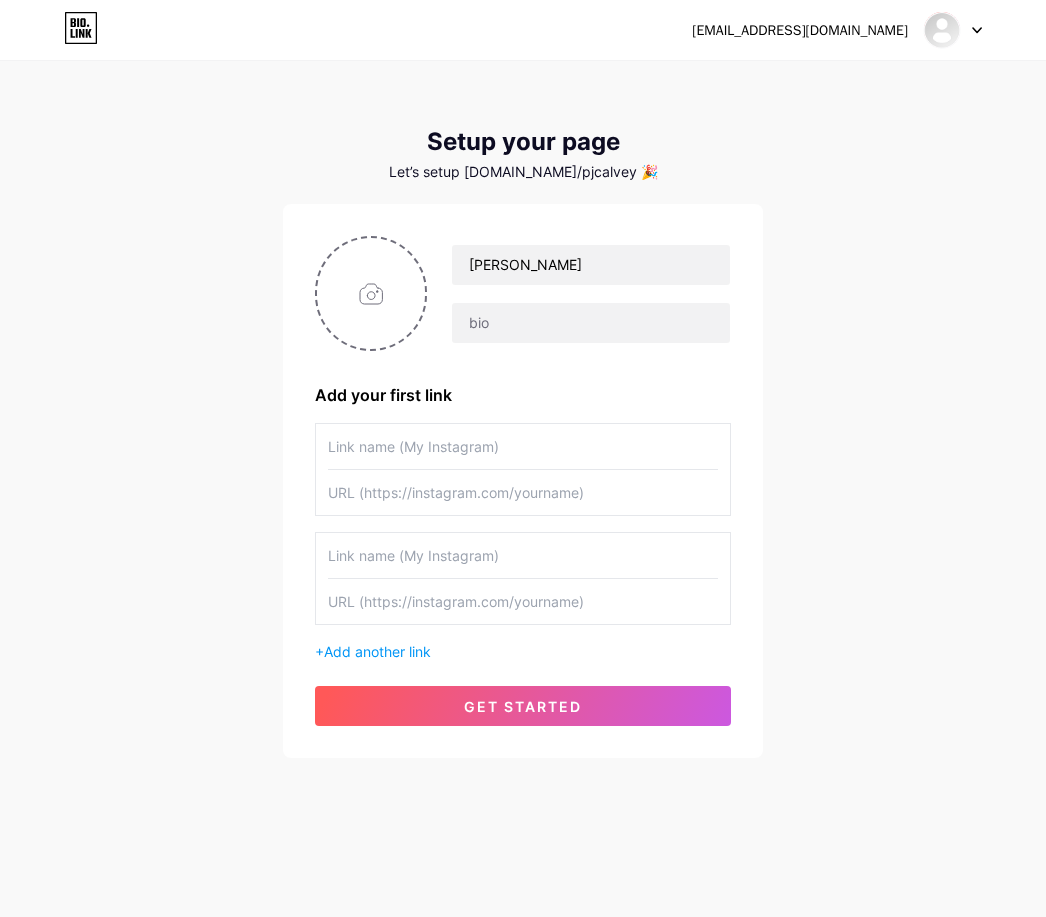 click at bounding box center [523, 446] 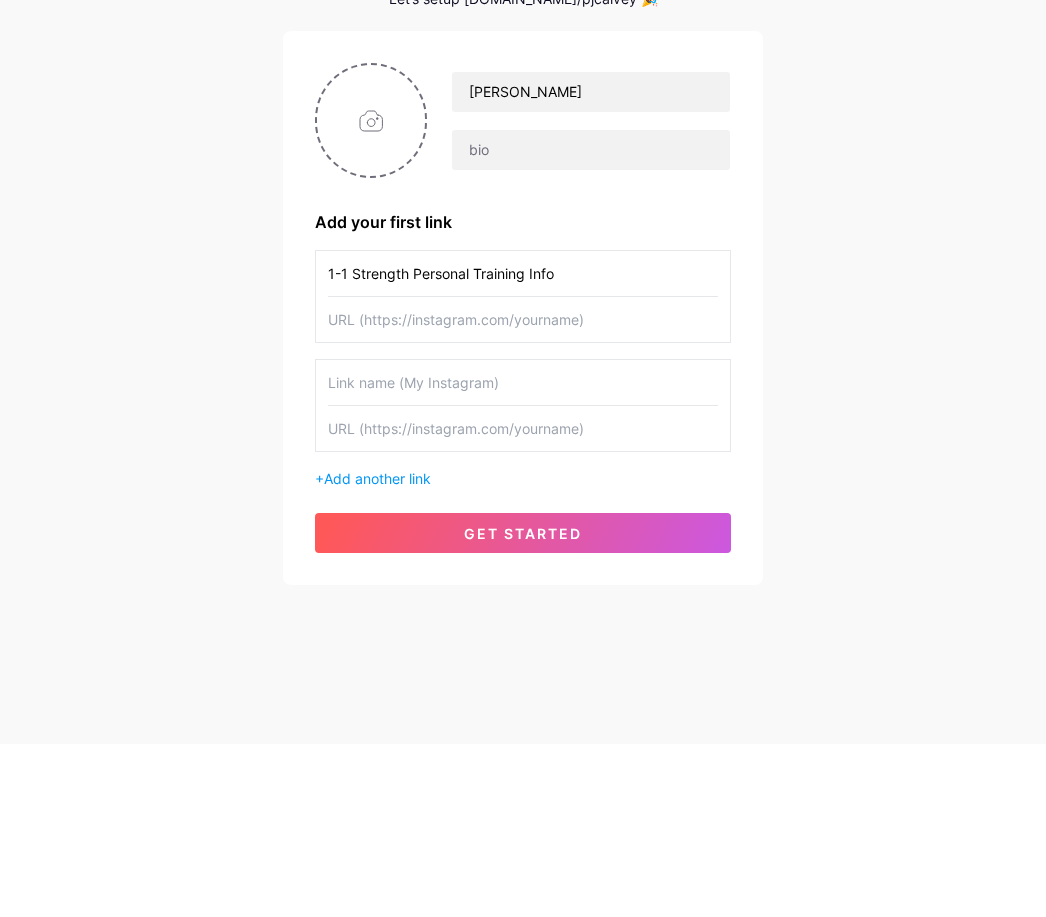 type on "1-1 Strength Personal Training Info" 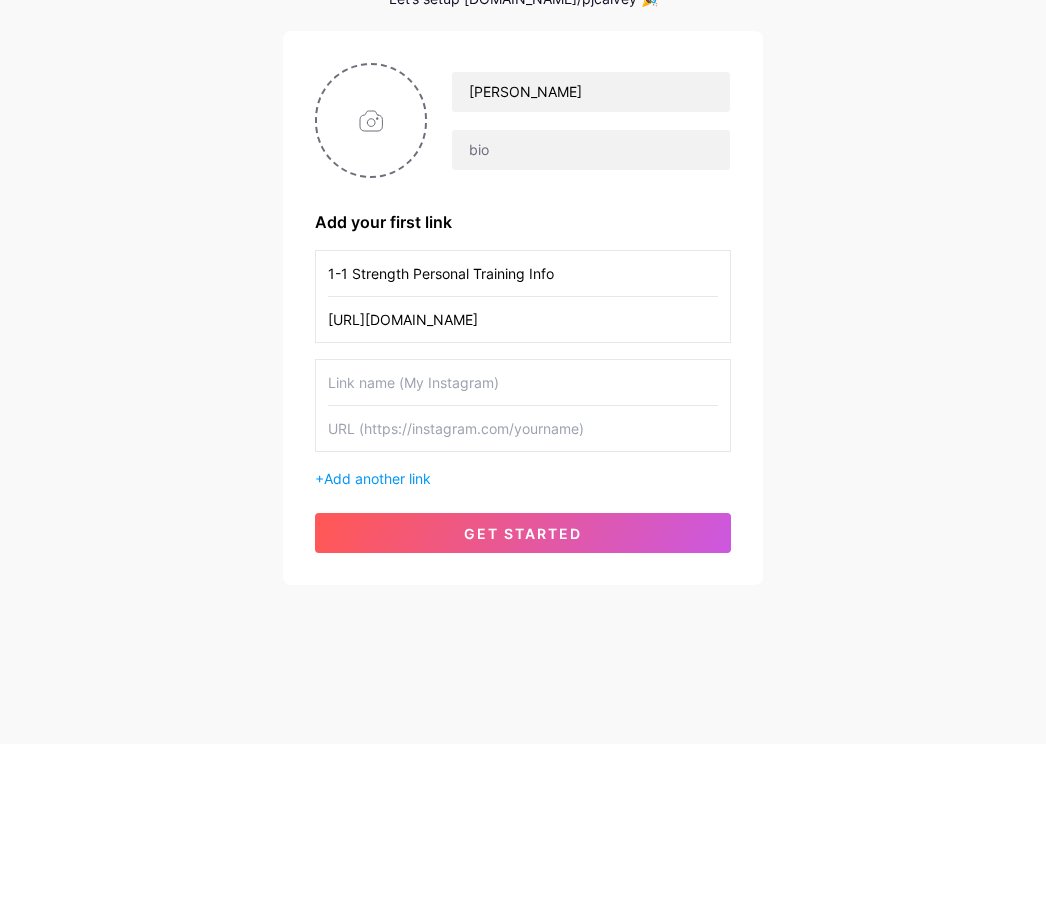 type on "[URL][DOMAIN_NAME]" 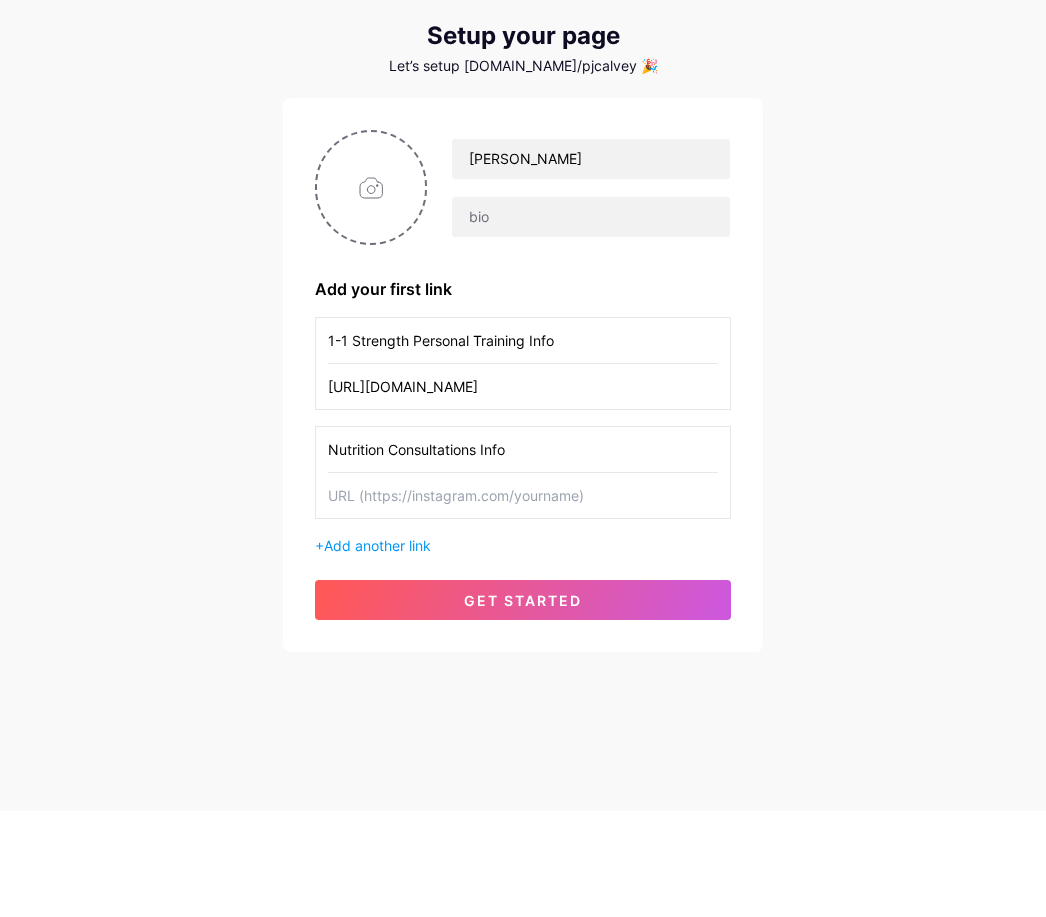 type on "Nutrition Consultations Info" 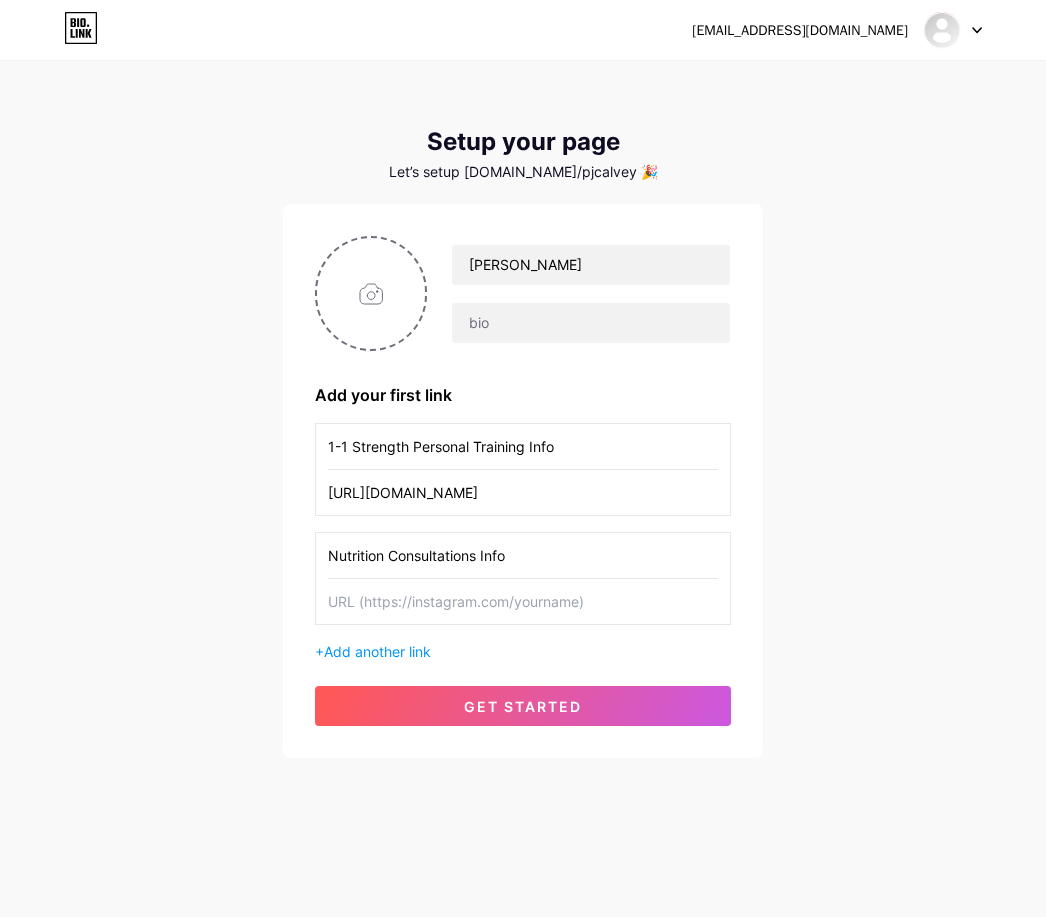 type on "C:\fakepath\IMG_8529.jpeg" 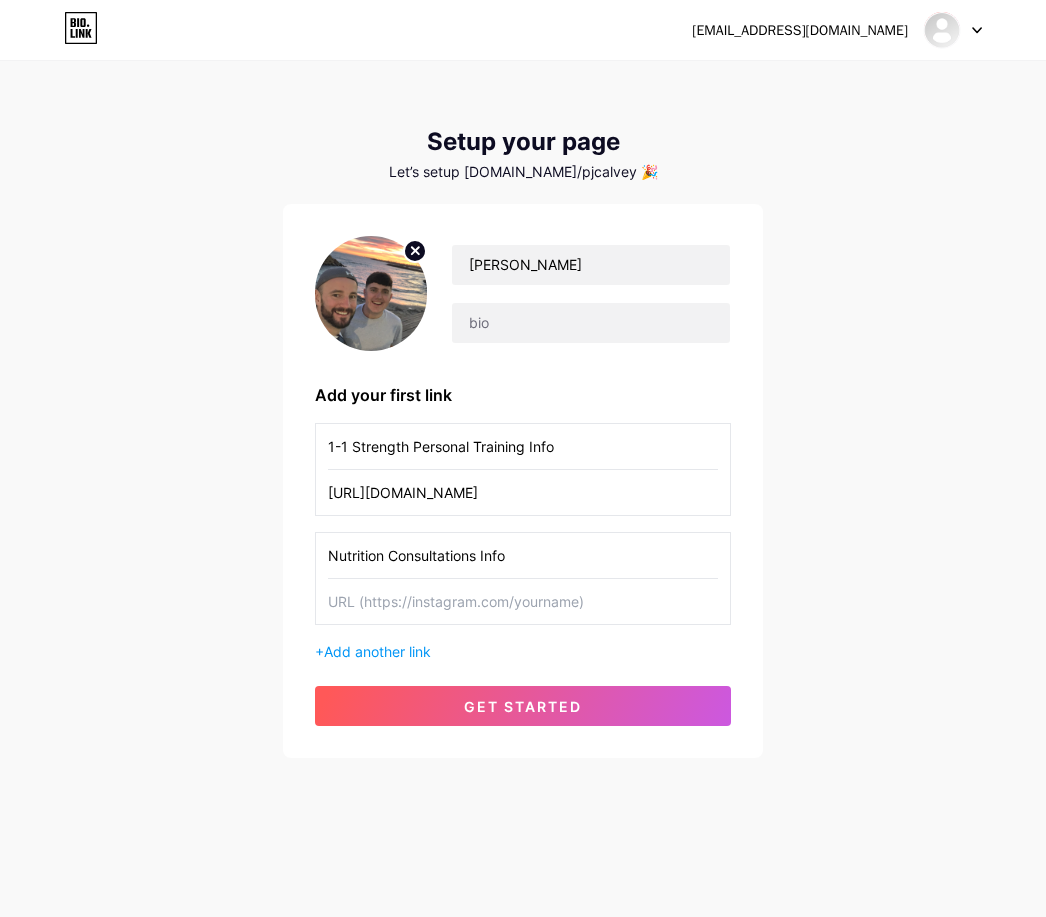 click on "get started" at bounding box center [523, 706] 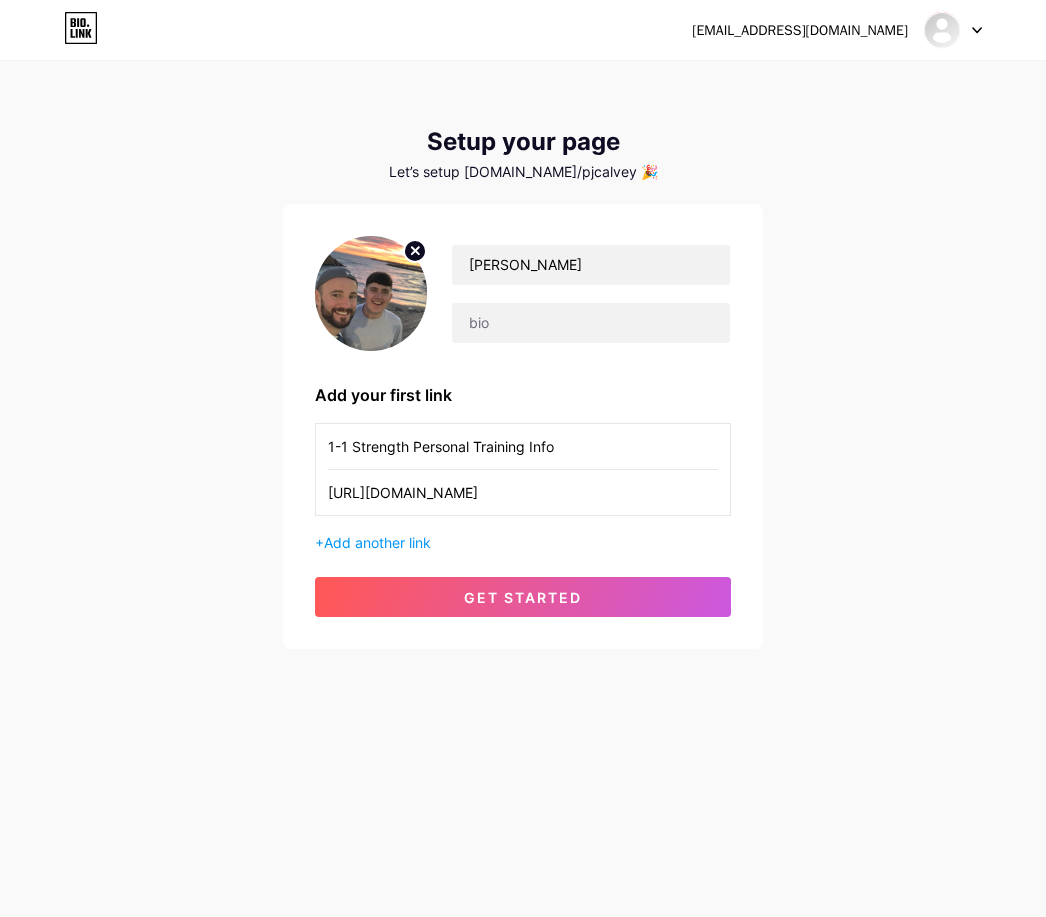 scroll, scrollTop: 0, scrollLeft: 0, axis: both 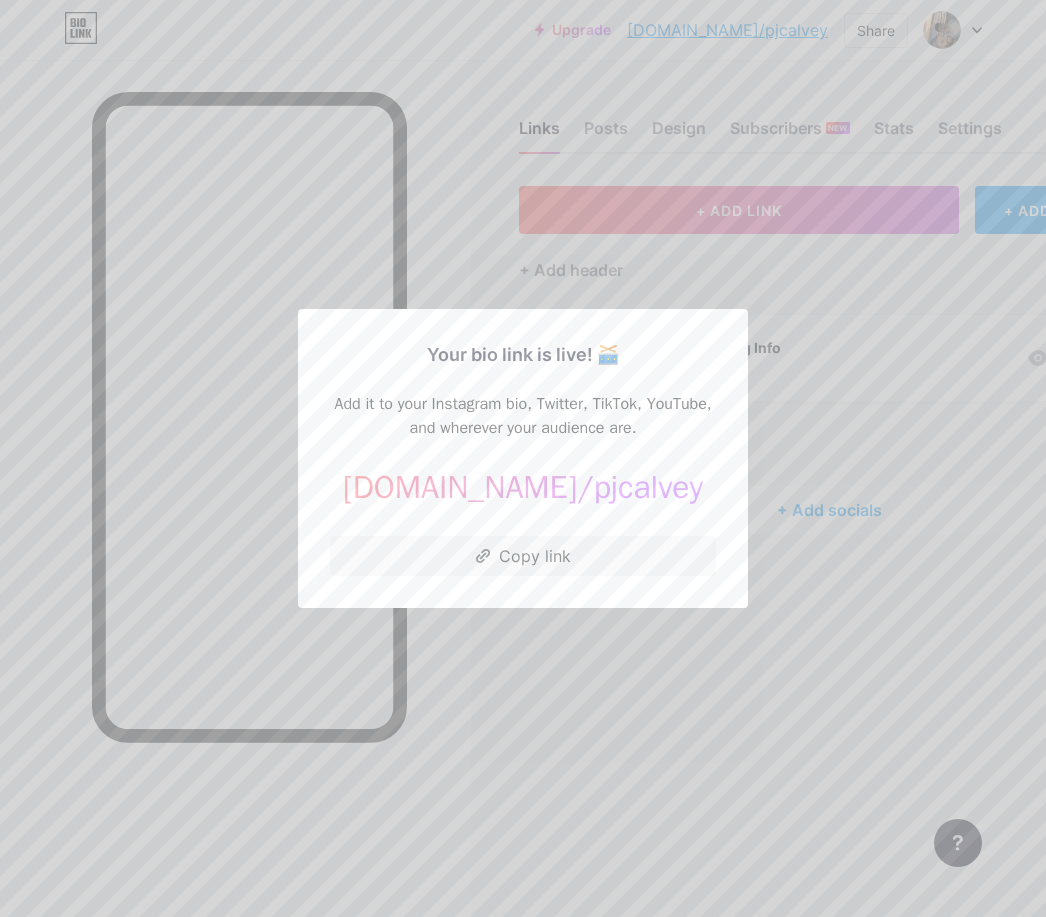 click on "Copy link" at bounding box center [523, 556] 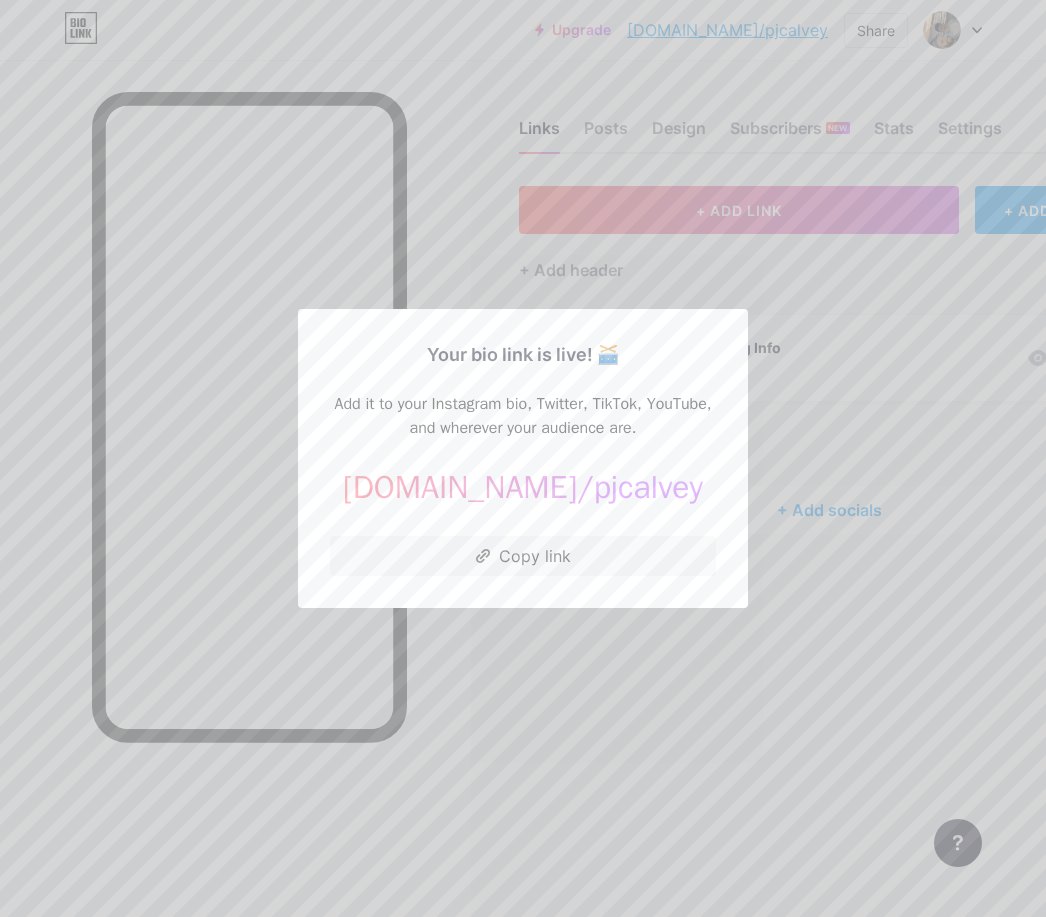 click at bounding box center [523, 458] 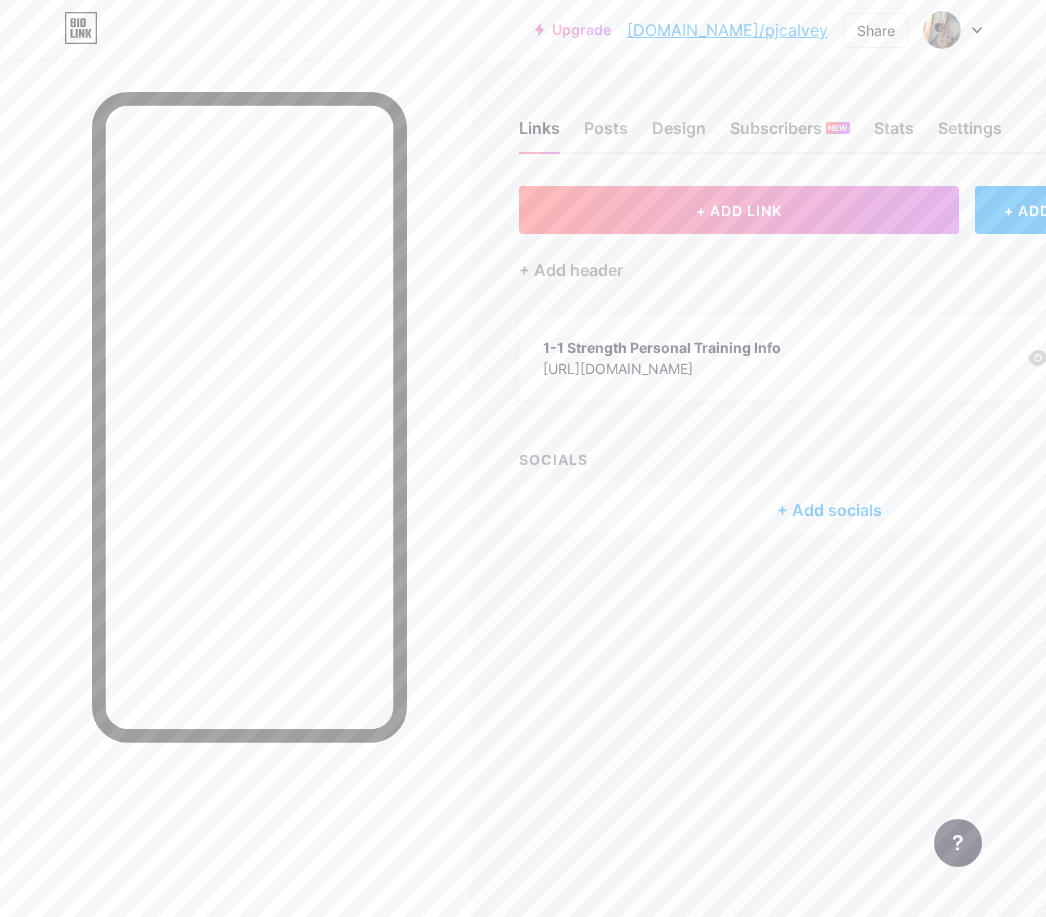 click on "Posts" at bounding box center (606, 134) 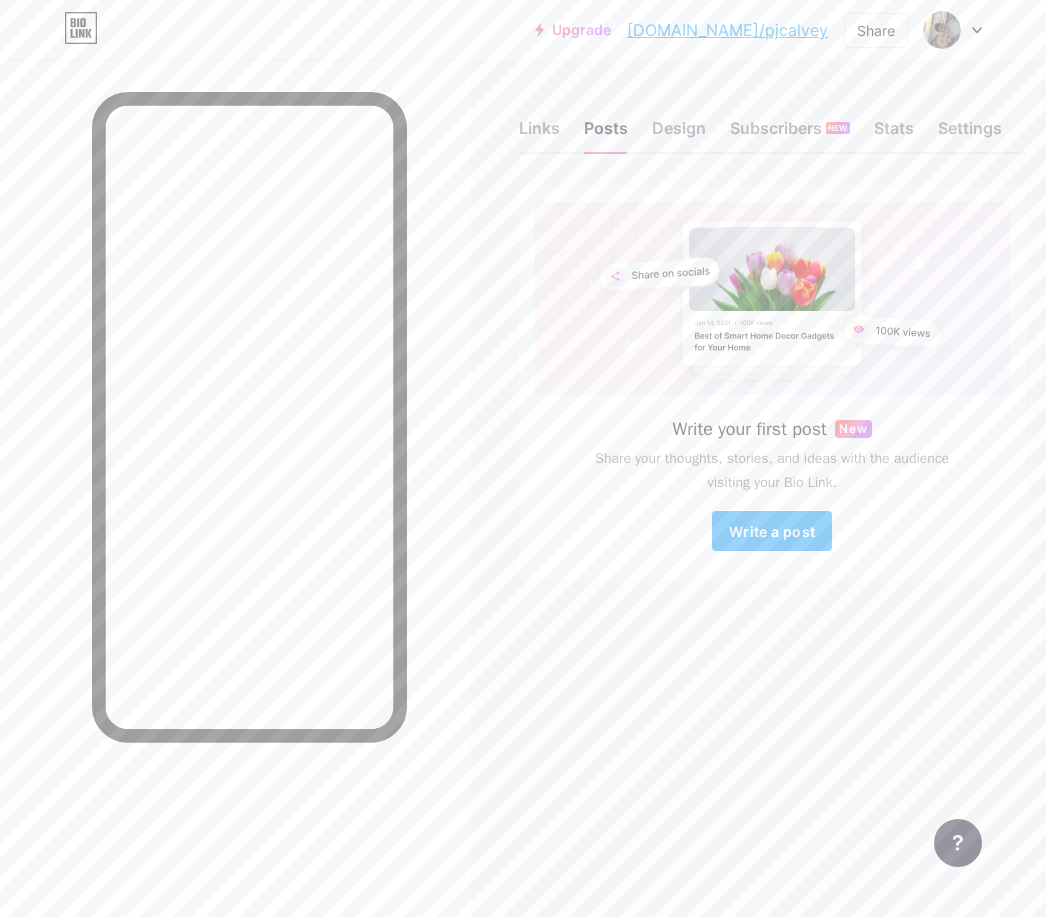 click on "Design" at bounding box center [679, 134] 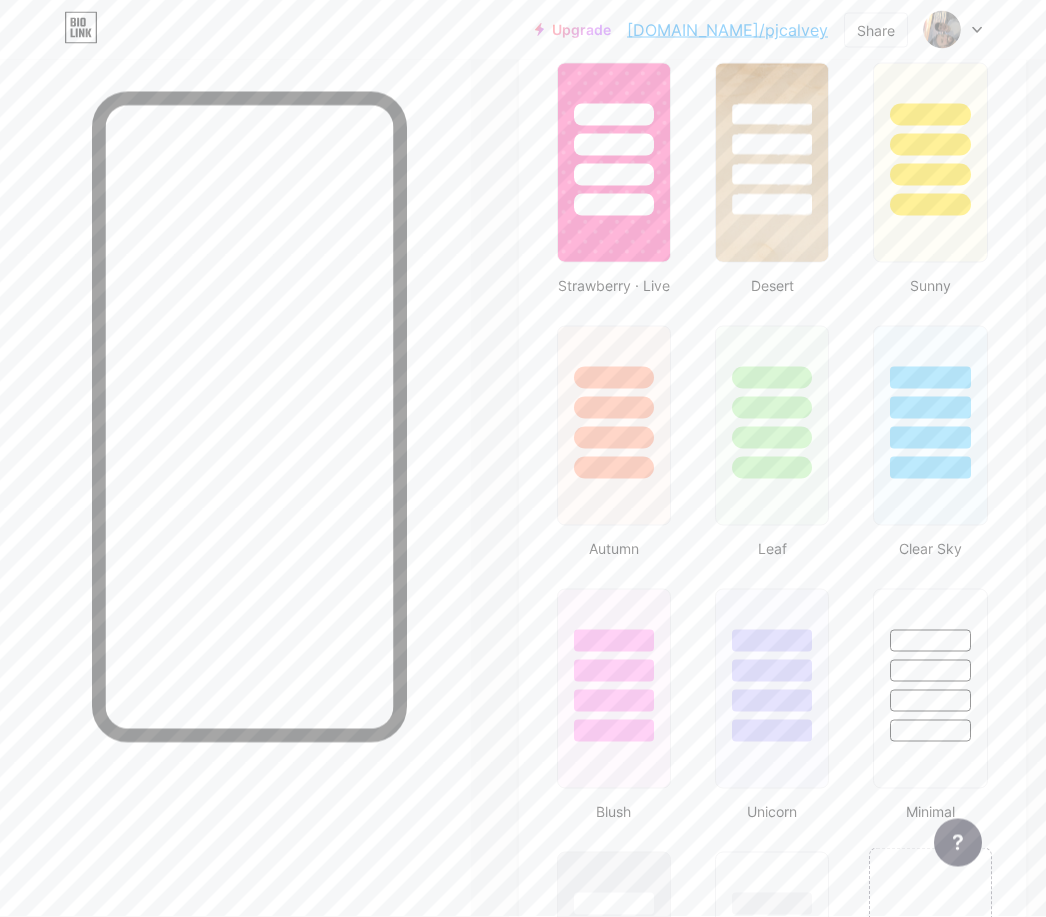 scroll, scrollTop: 1587, scrollLeft: 0, axis: vertical 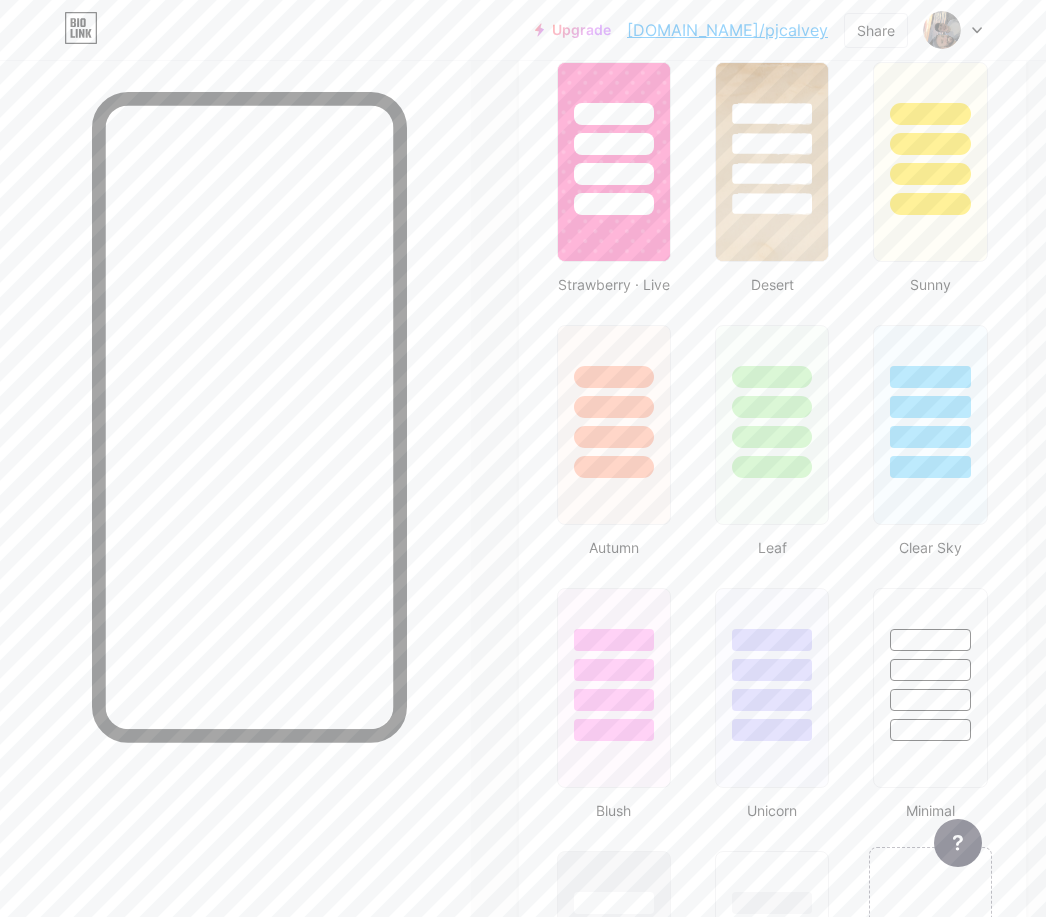 click at bounding box center [930, 174] 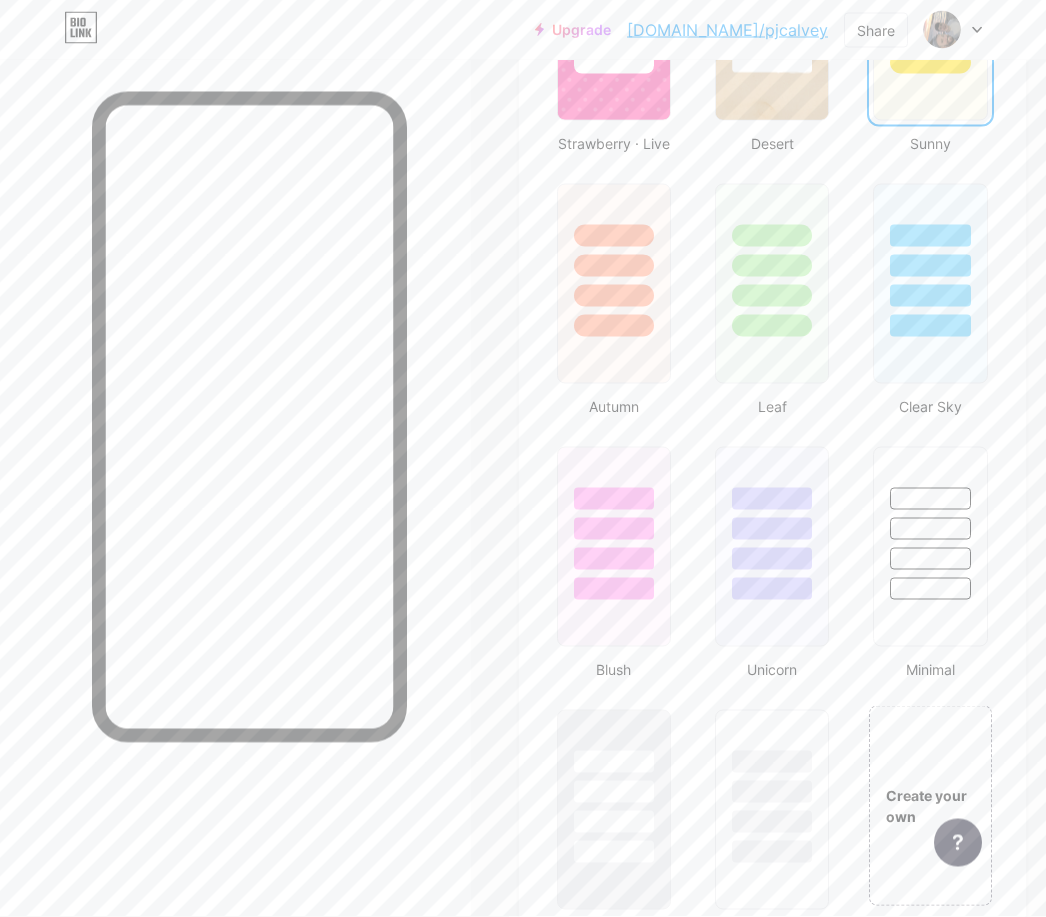 scroll, scrollTop: 1729, scrollLeft: 0, axis: vertical 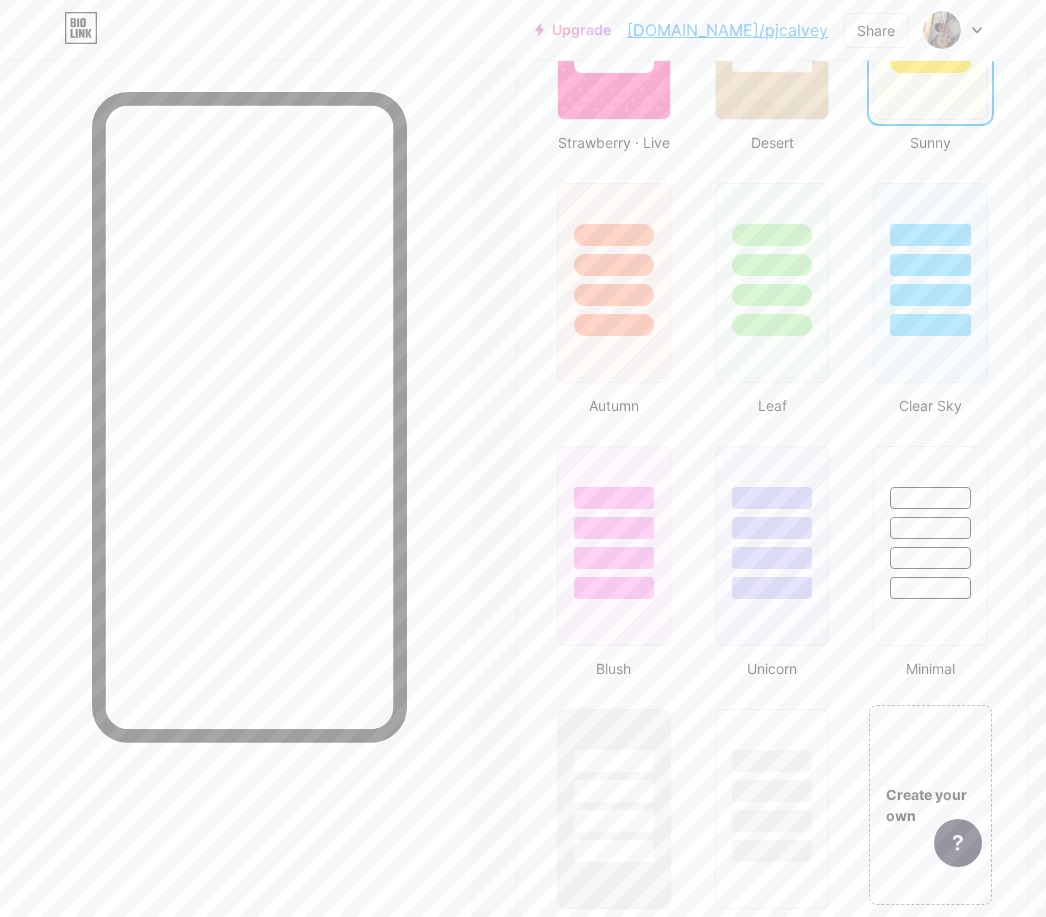 click at bounding box center [930, 265] 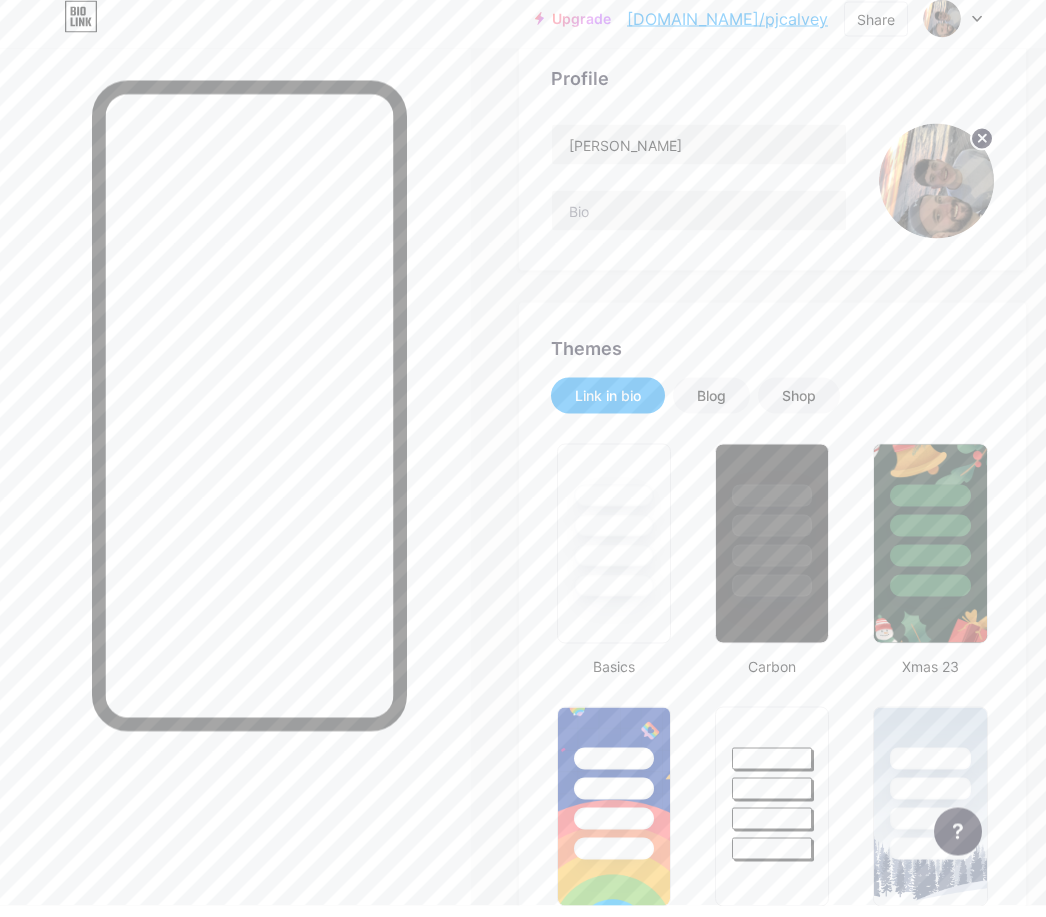 scroll, scrollTop: 154, scrollLeft: 0, axis: vertical 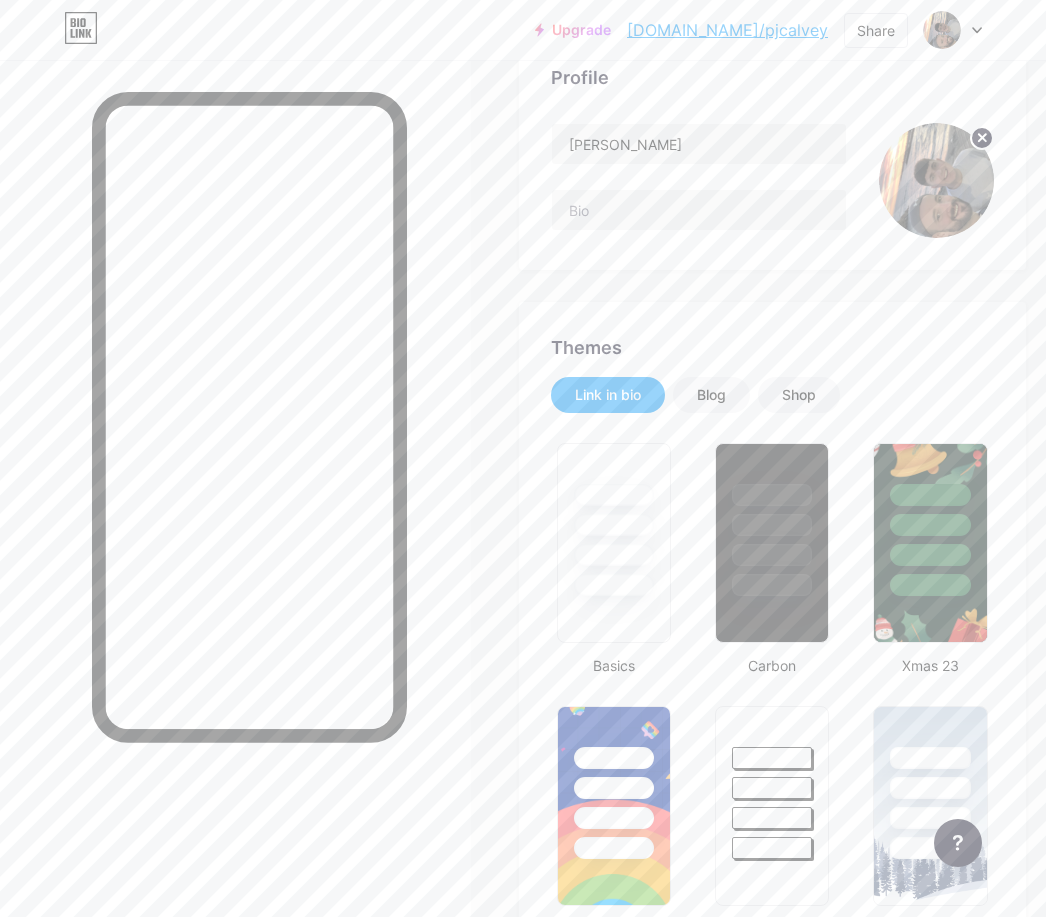 click on "Blog" at bounding box center (711, 395) 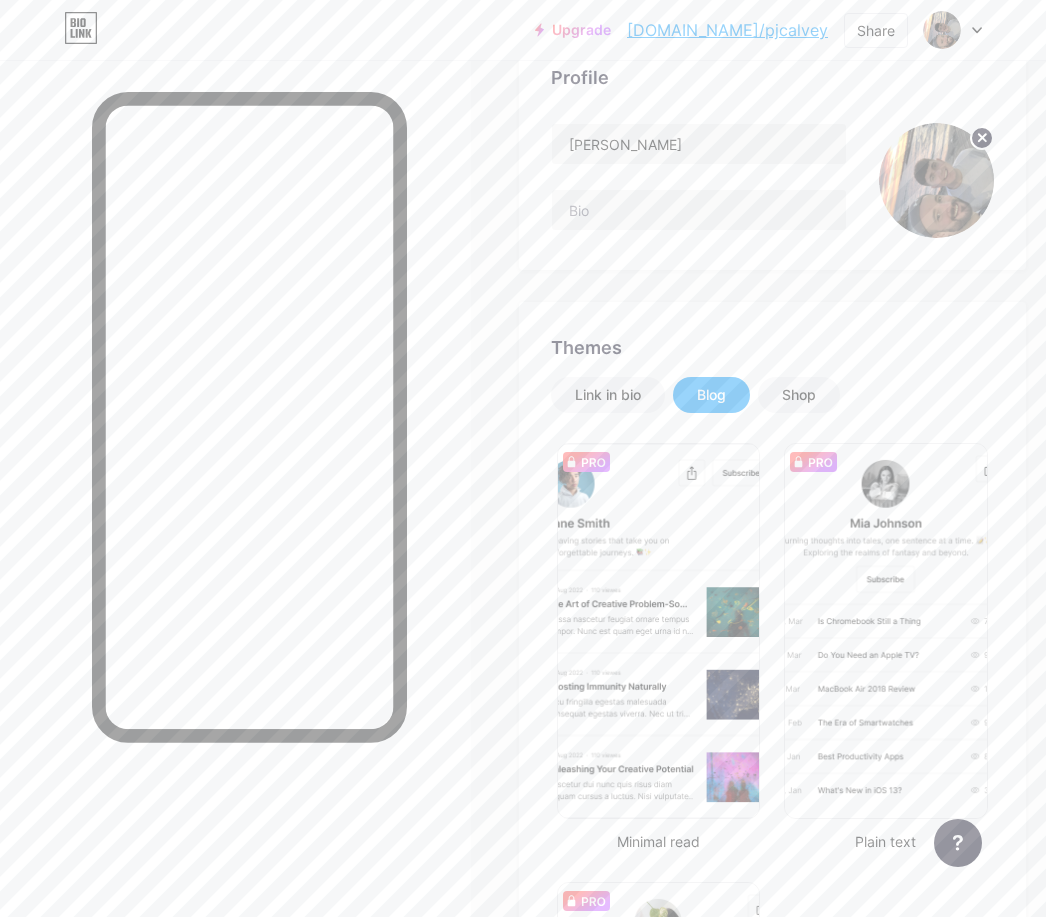 click on "Shop" at bounding box center (799, 395) 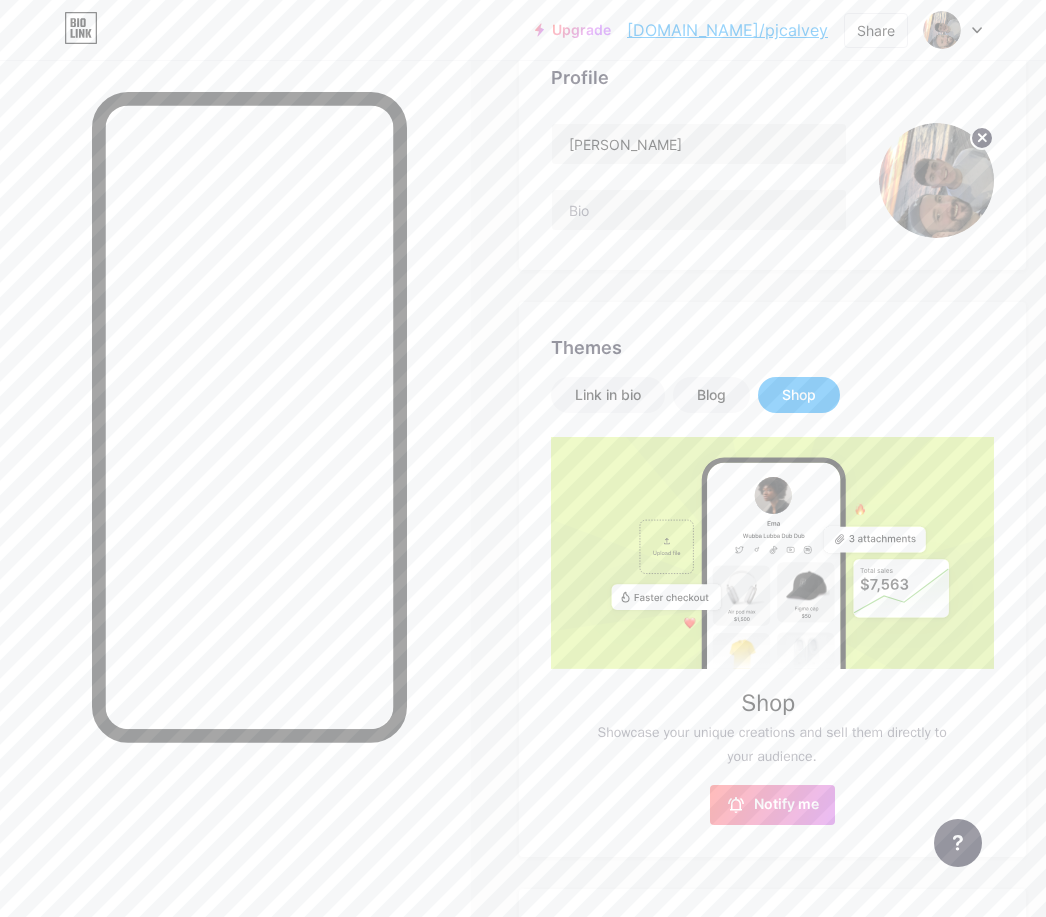 click on "Link in bio" at bounding box center [608, 395] 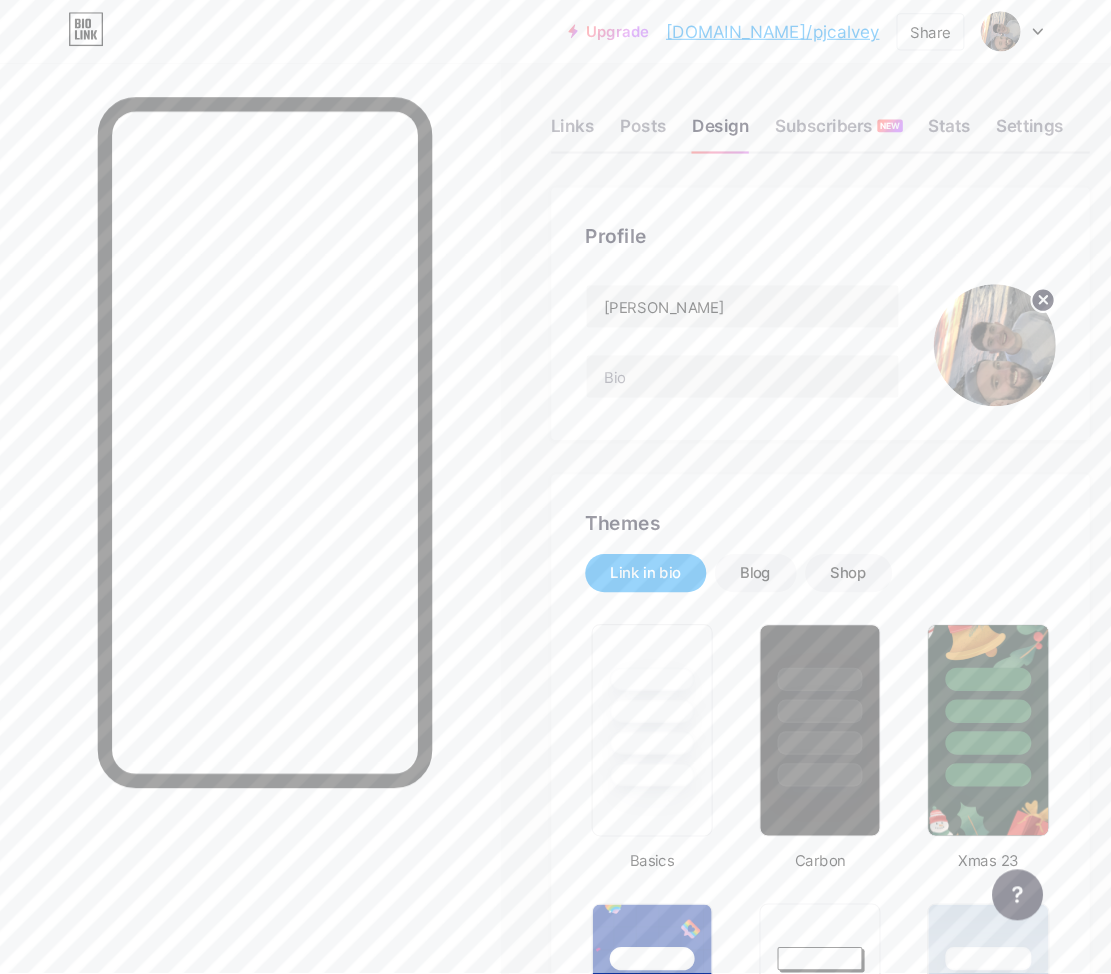 scroll, scrollTop: 0, scrollLeft: 0, axis: both 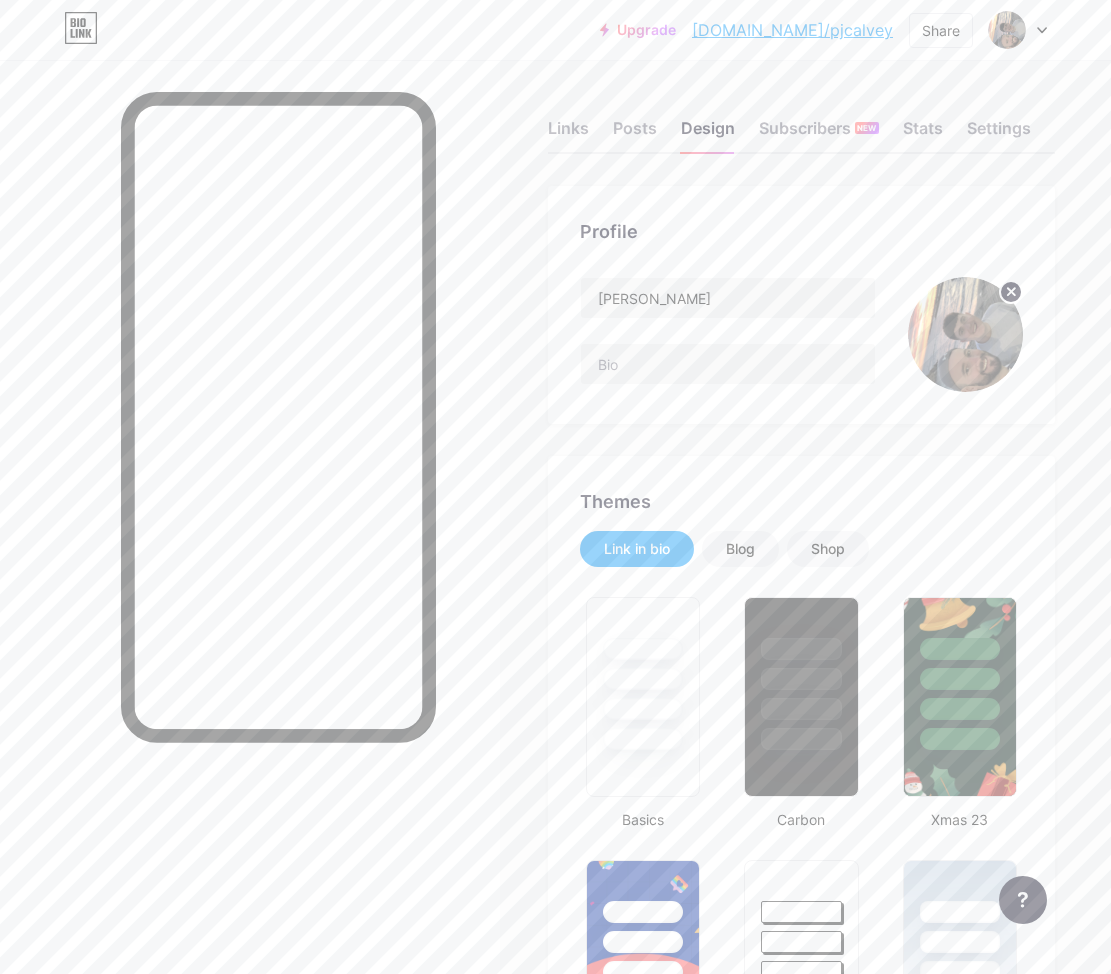 click 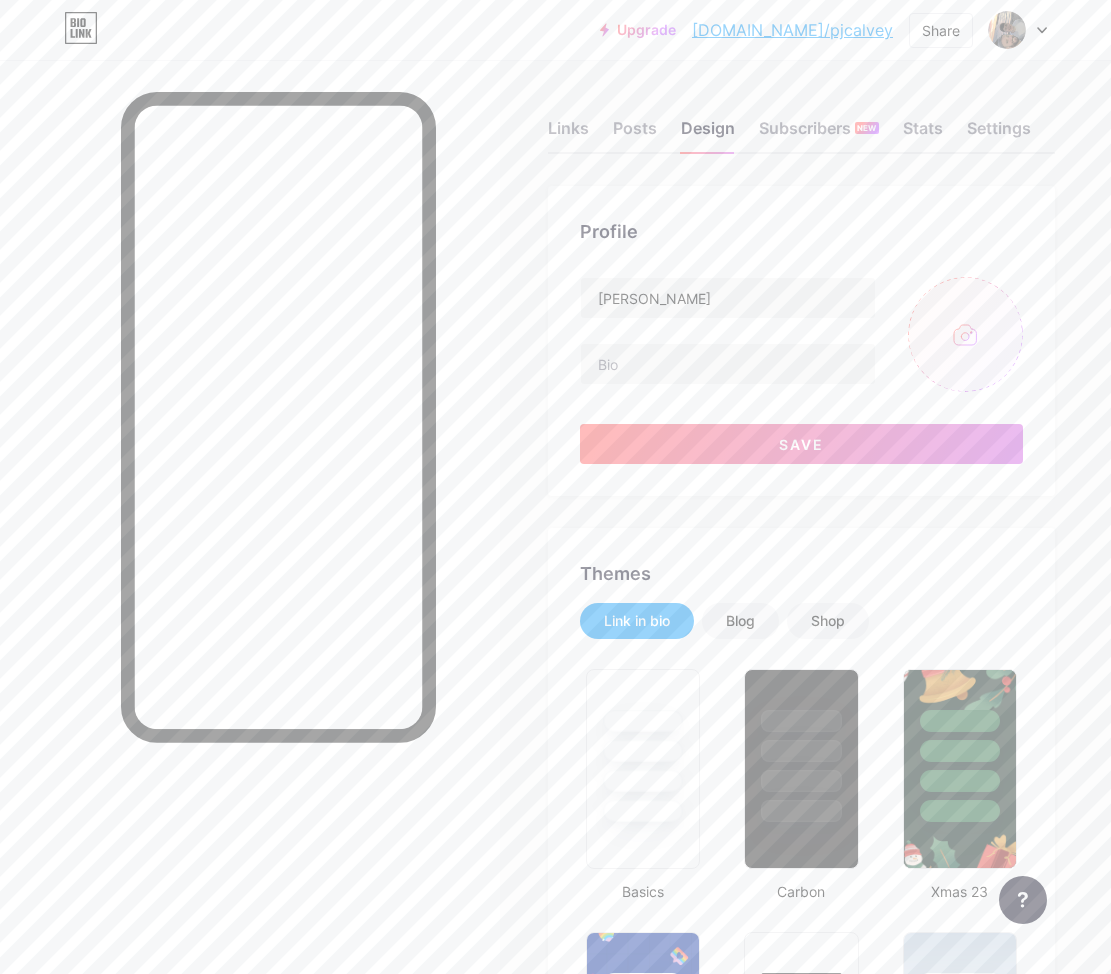 click at bounding box center (965, 334) 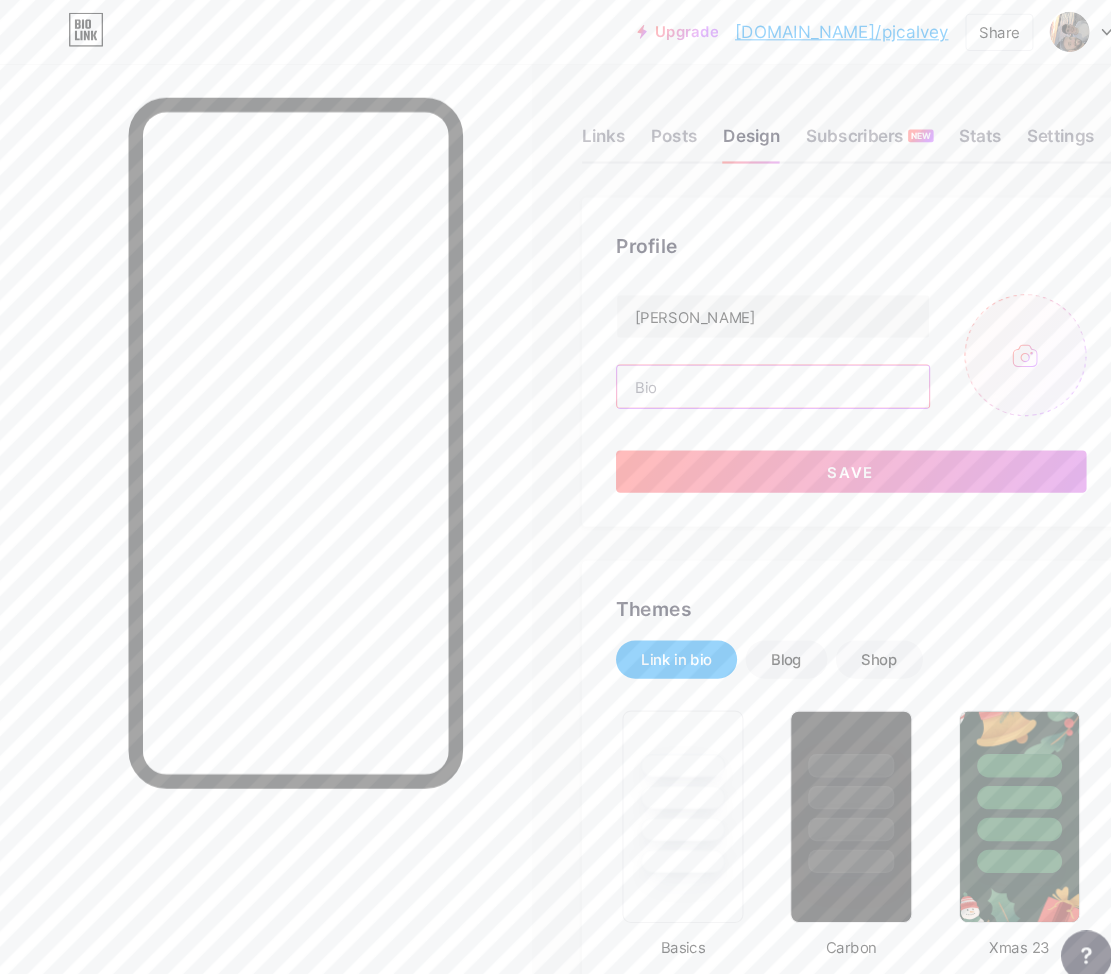 click at bounding box center [728, 364] 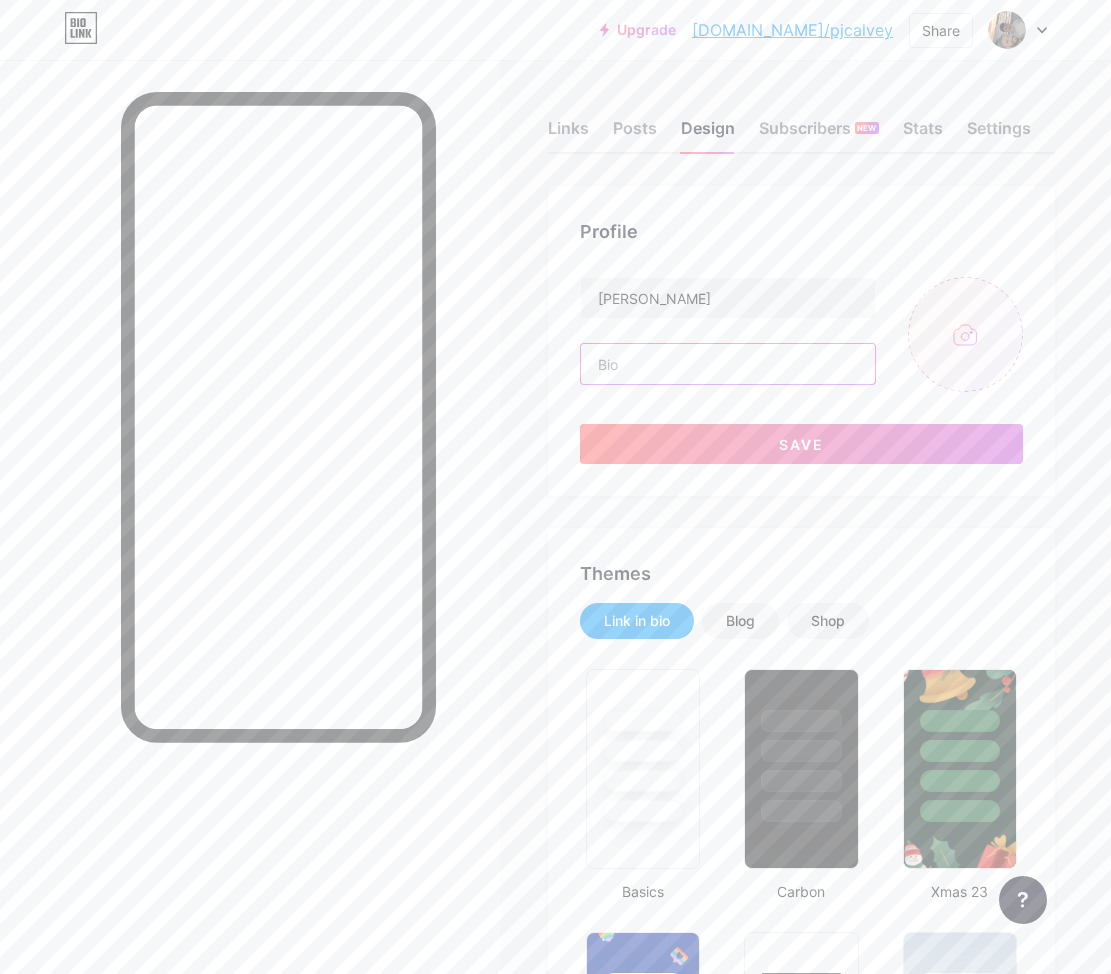 paste on "For those growing, healing, and ready for steady support. • PT in [GEOGRAPHIC_DATA] • Online Nutrition Consults for rhythm + real nourishment" 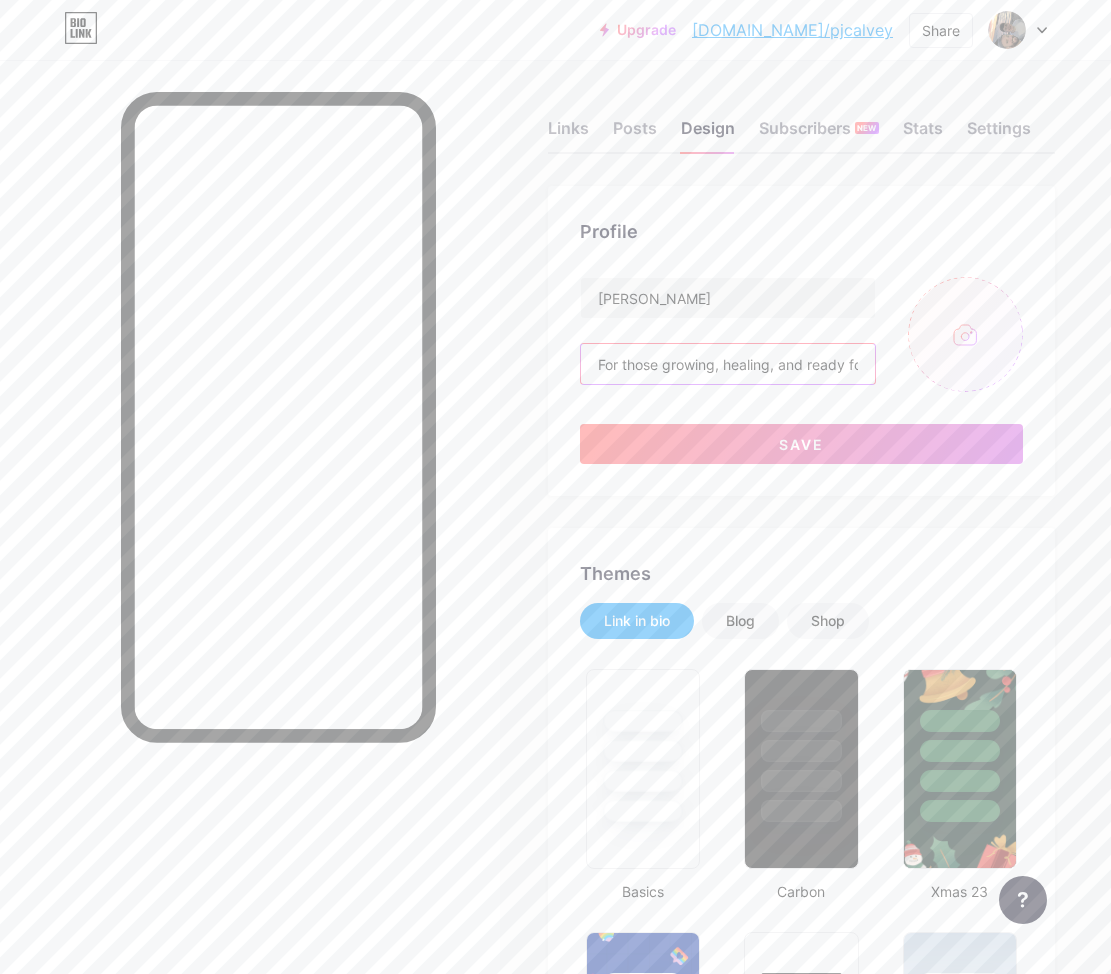 type on "For those growing, healing, and ready for steady support. • PT in [GEOGRAPHIC_DATA] • Online Nutrition Consults for rhythm + real nourishment" 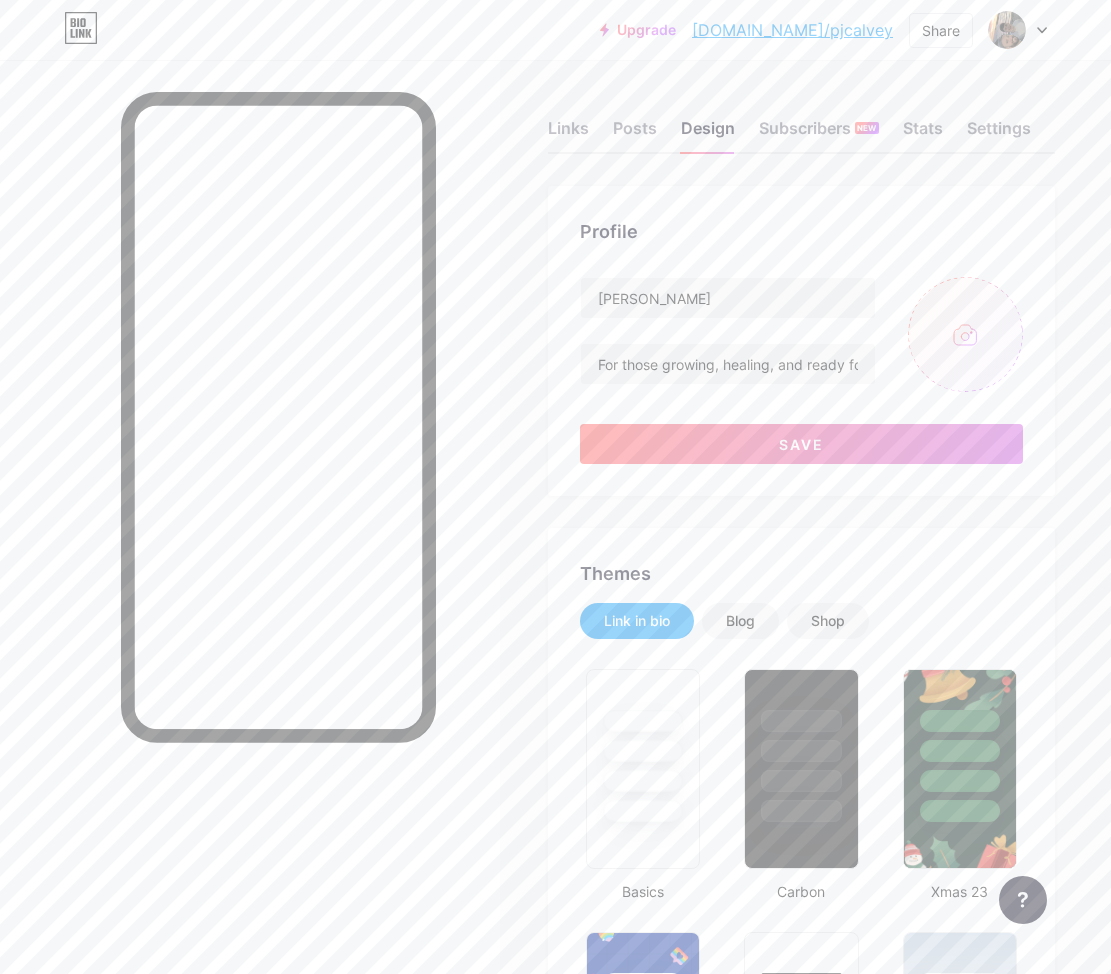 click on "Profile   [PERSON_NAME]     For those growing, healing, and ready for steady support. • PT in [GEOGRAPHIC_DATA] • Online Nutrition Consults for rhythm + real nourishment                               Save" at bounding box center (801, 341) 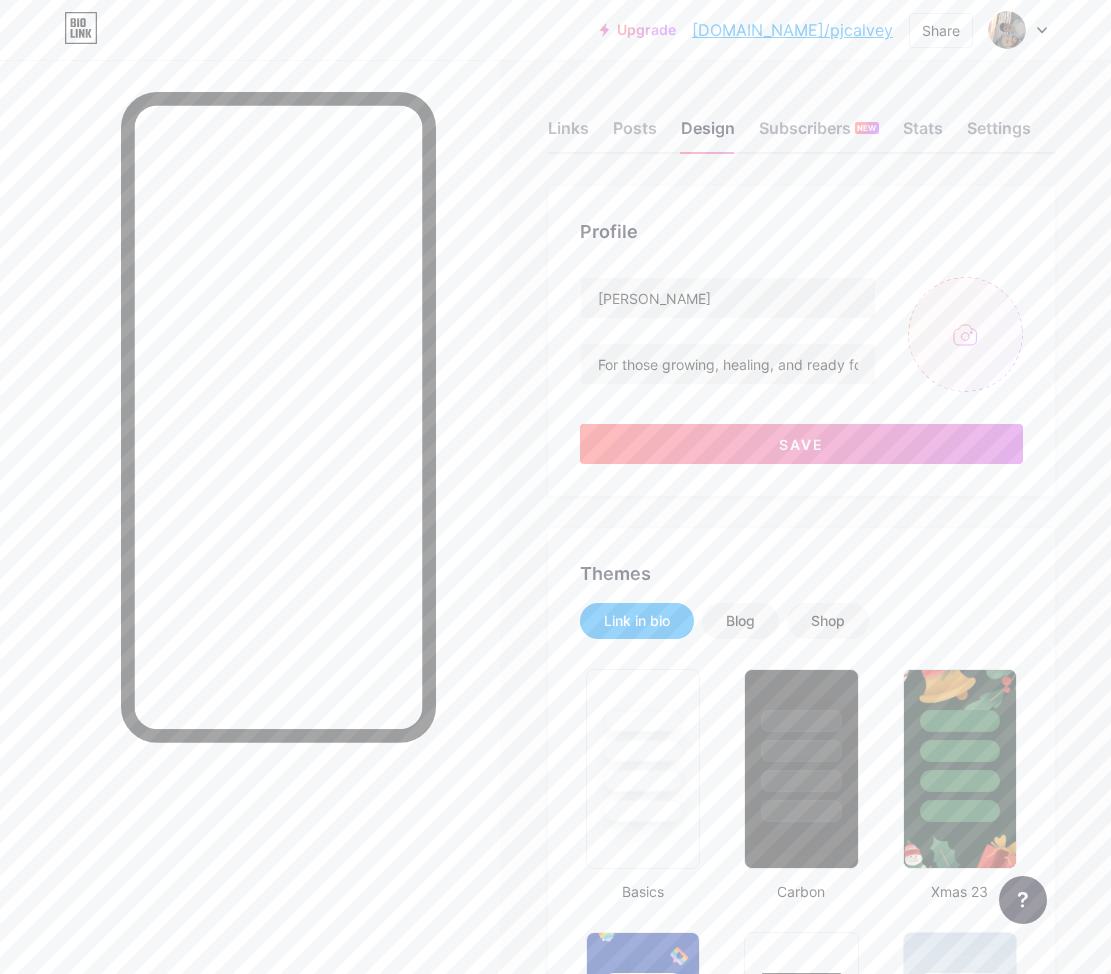 type on "C:\fakepath\IMG_8529.jpeg" 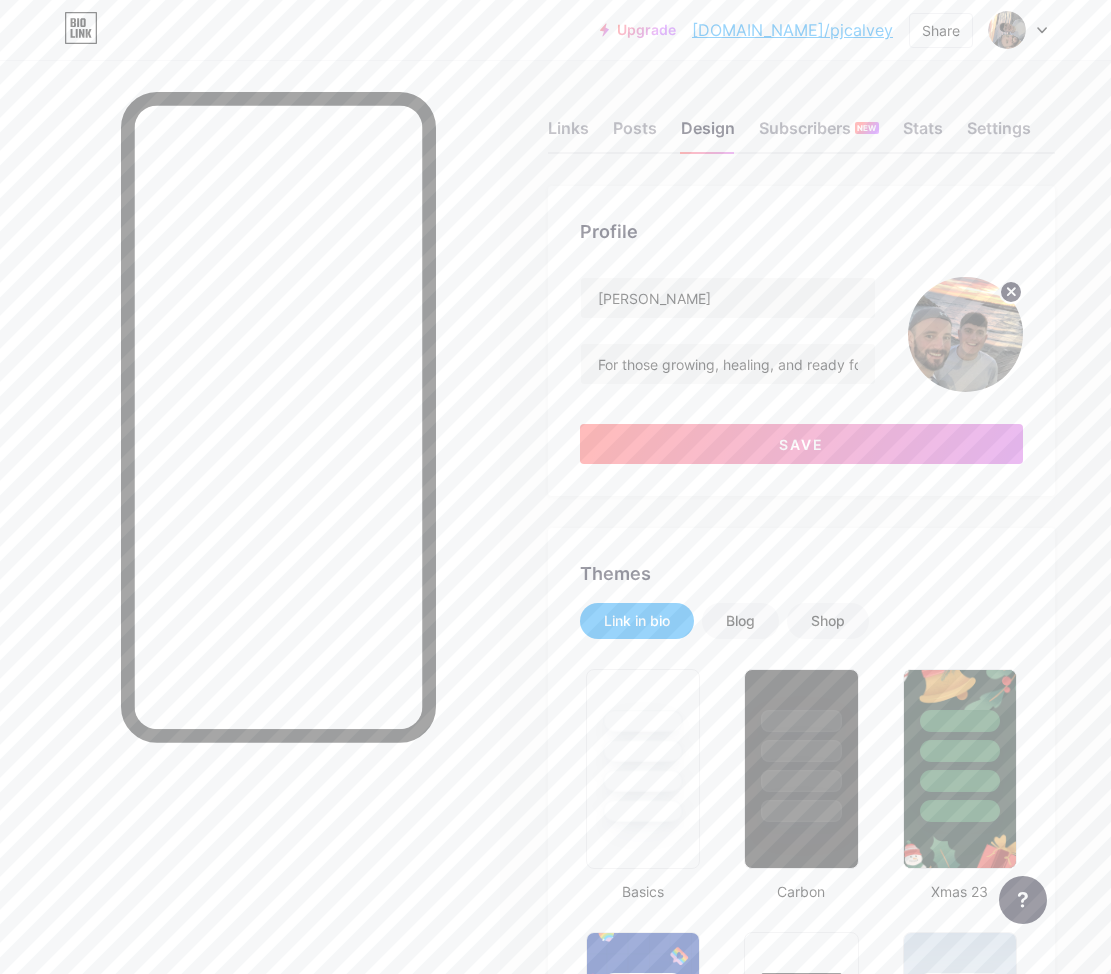 click on "Save" at bounding box center [801, 444] 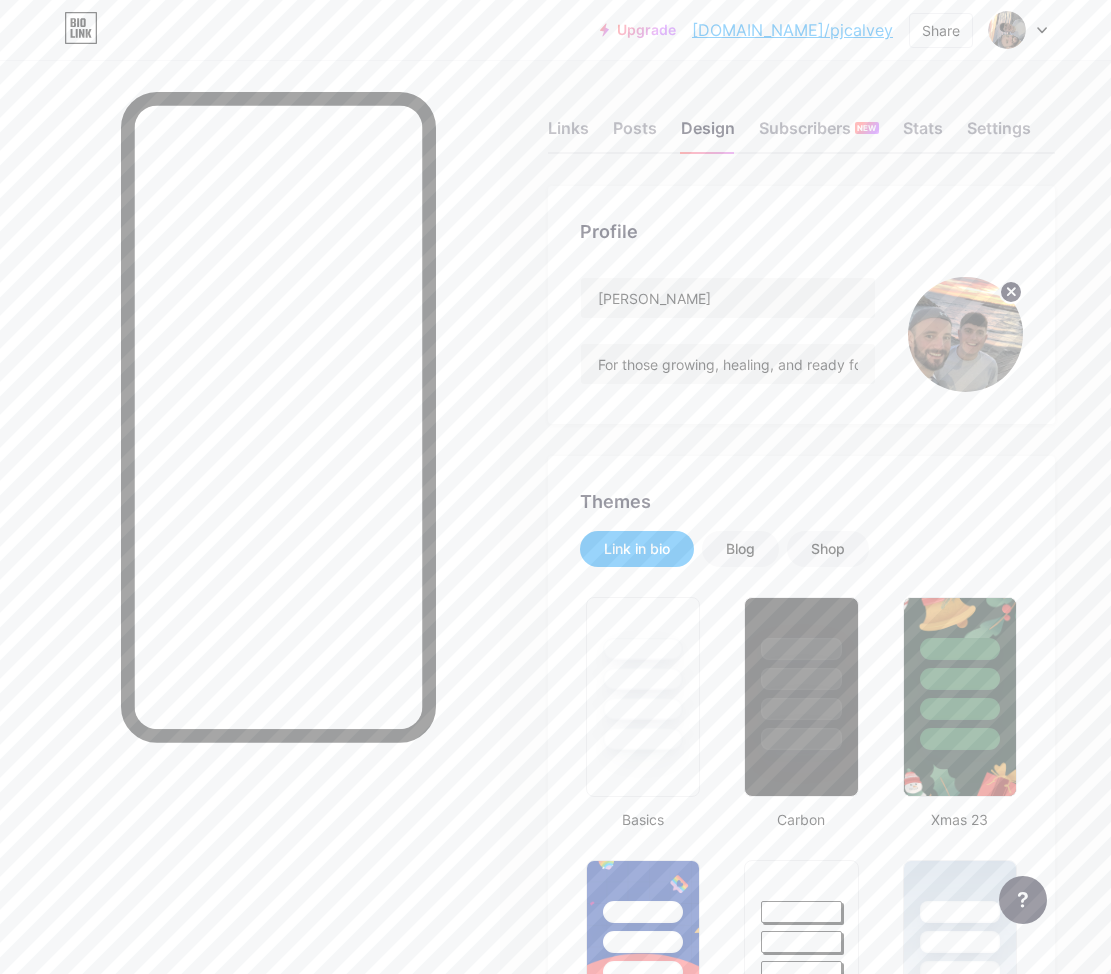 click on "Links" at bounding box center [568, 134] 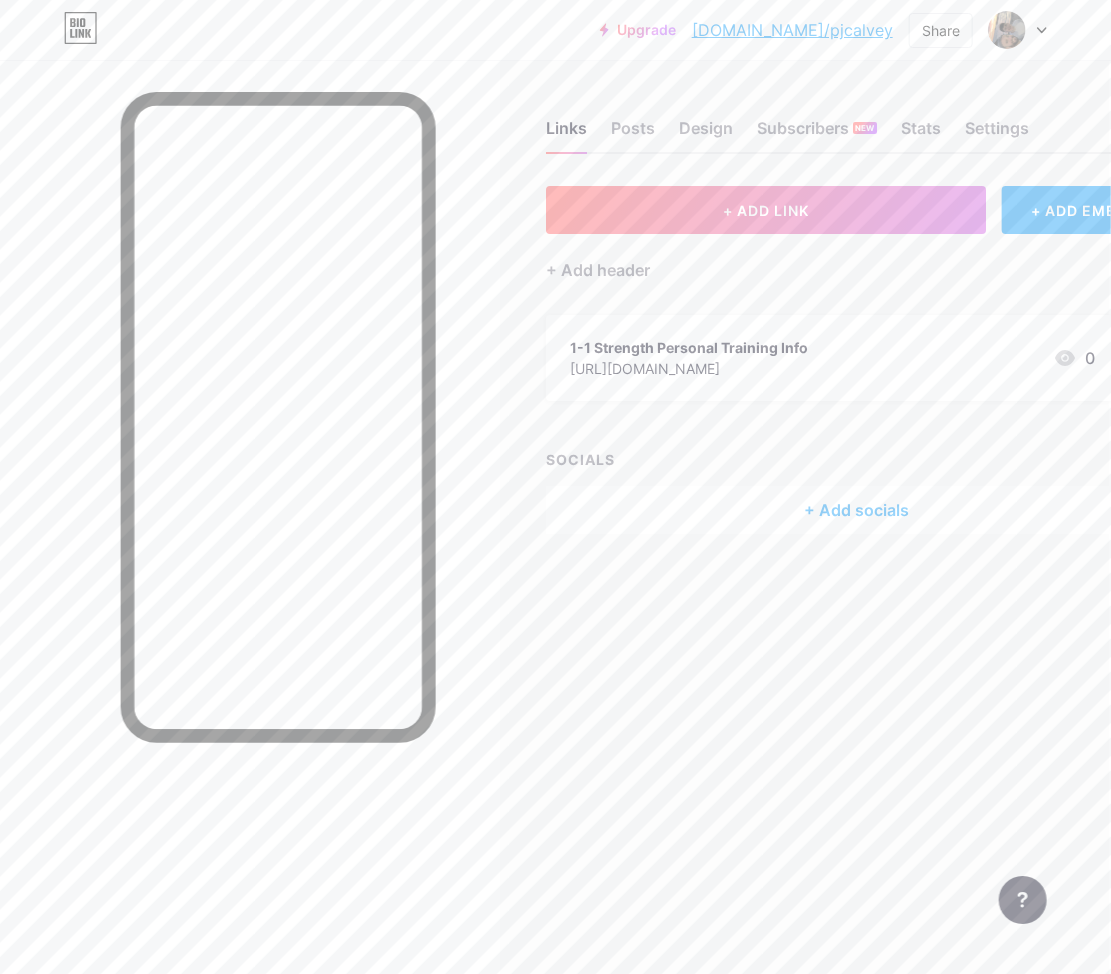 scroll, scrollTop: 0, scrollLeft: 0, axis: both 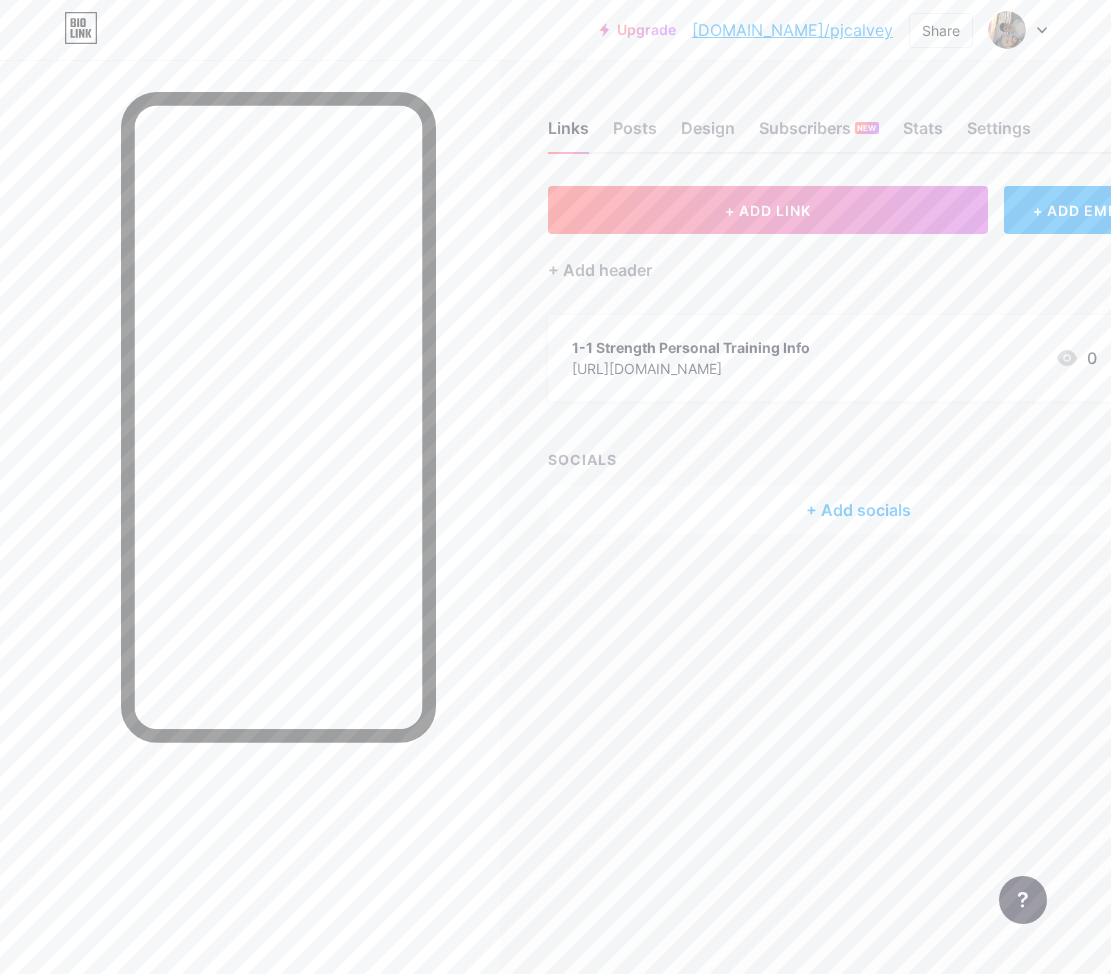 click on "+ ADD EMBED" at bounding box center [1086, 210] 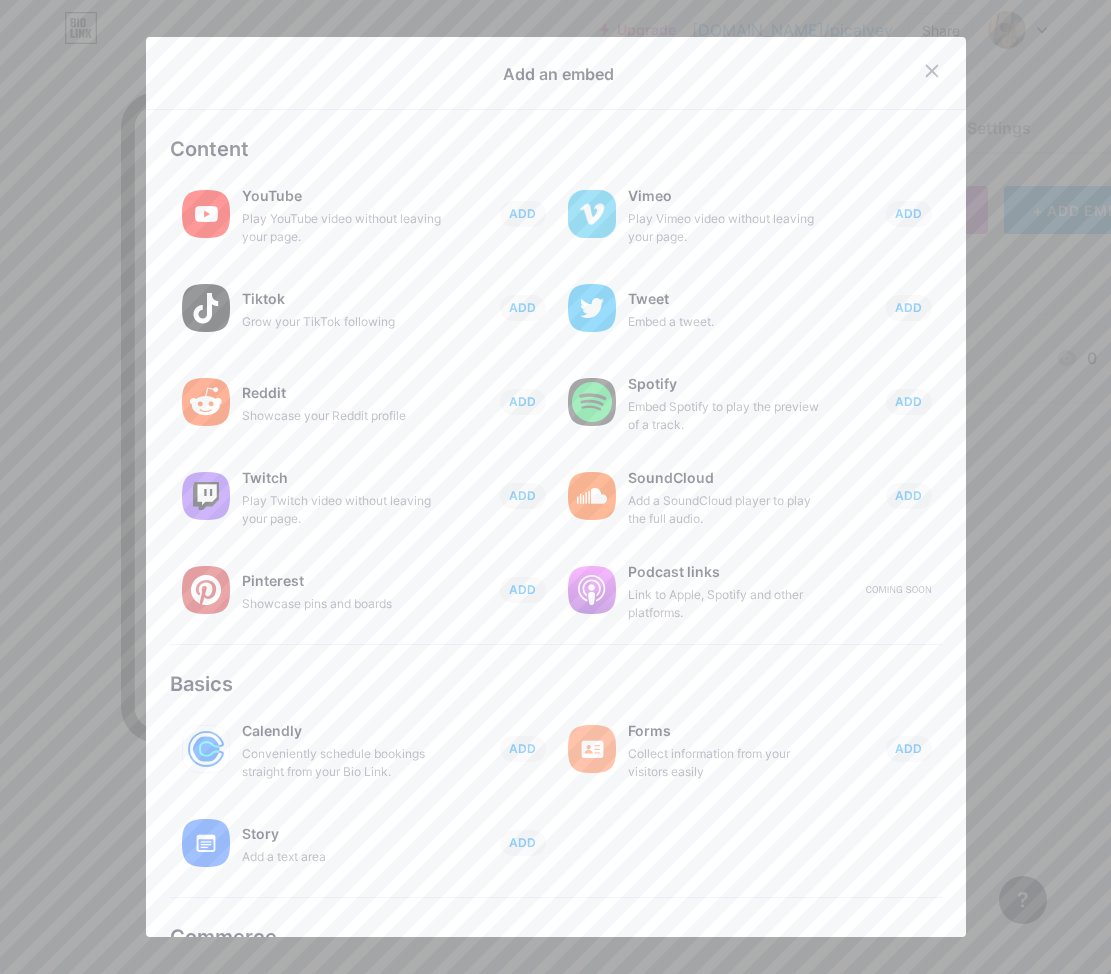 click at bounding box center [932, 71] 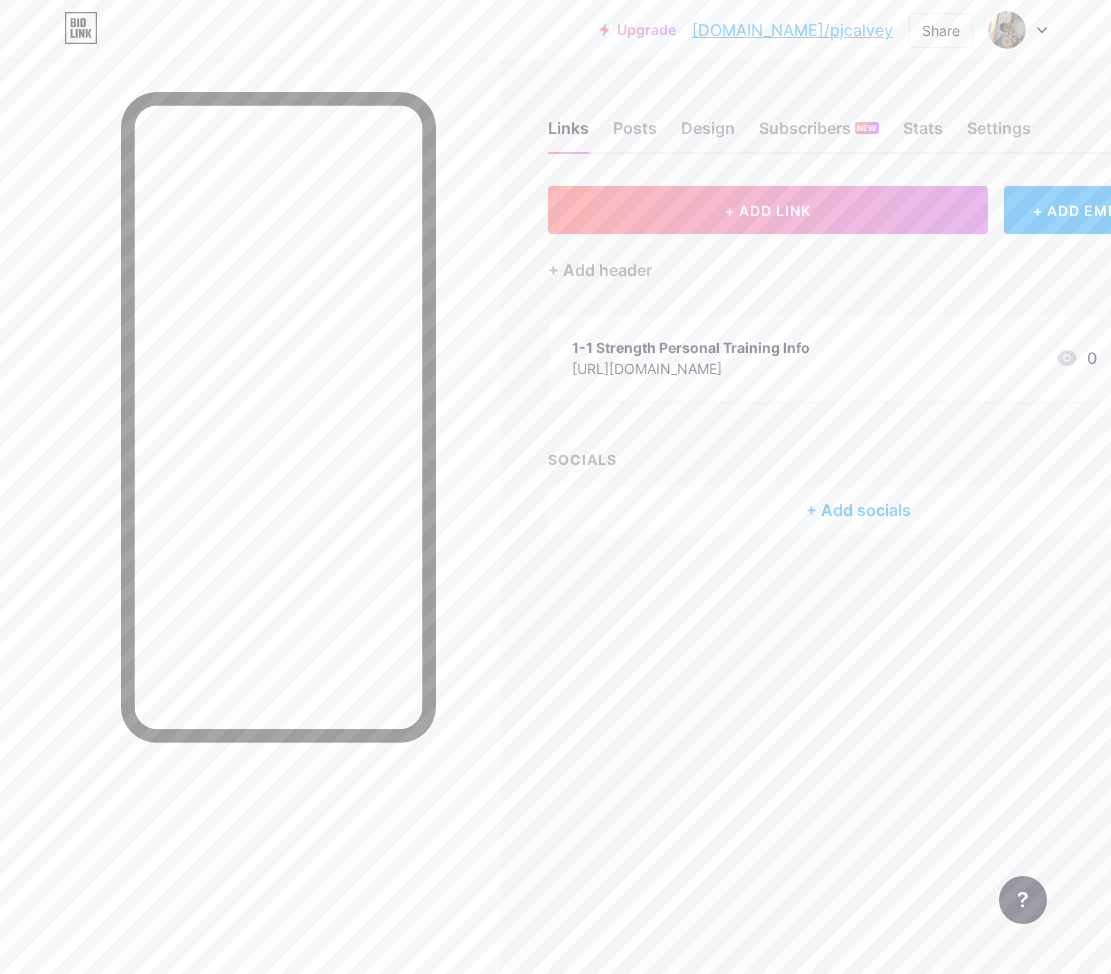 click on "+ ADD LINK" at bounding box center (768, 210) 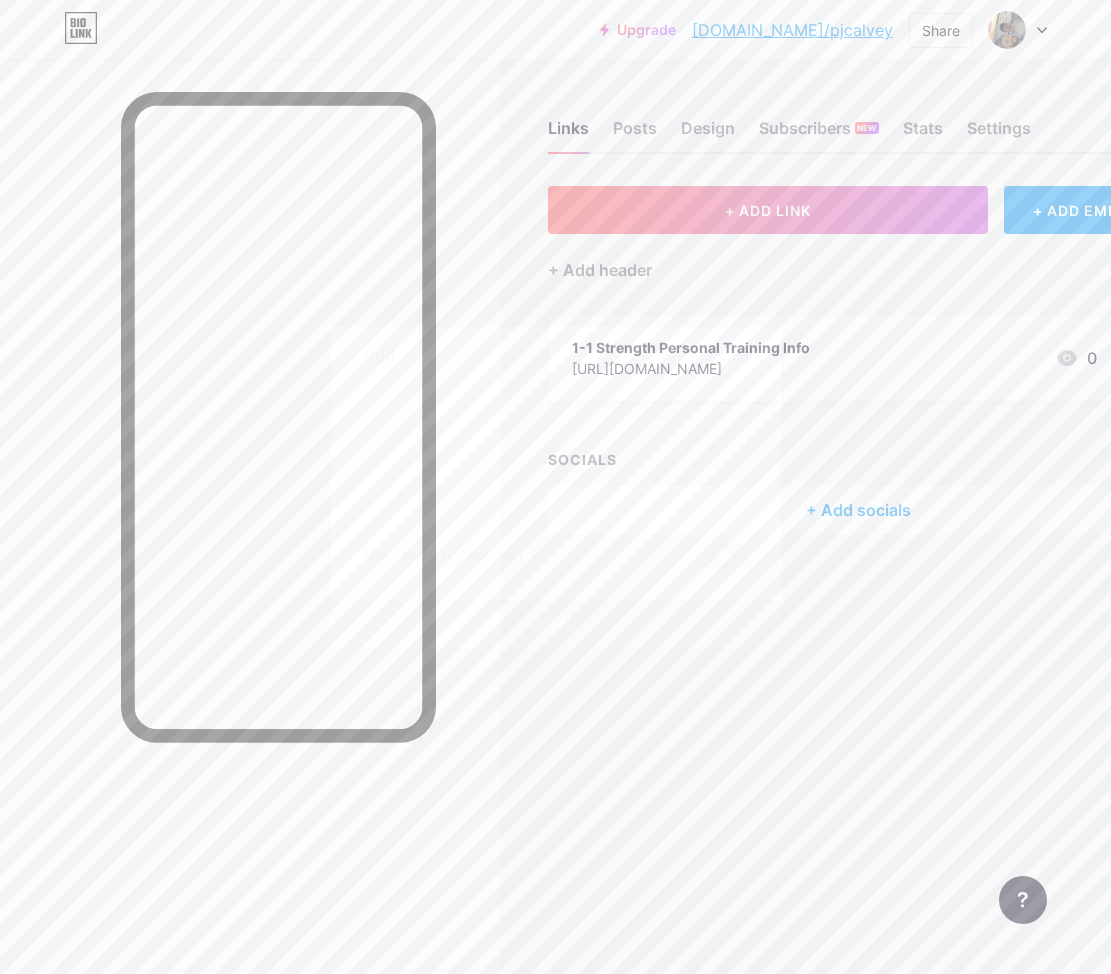 click 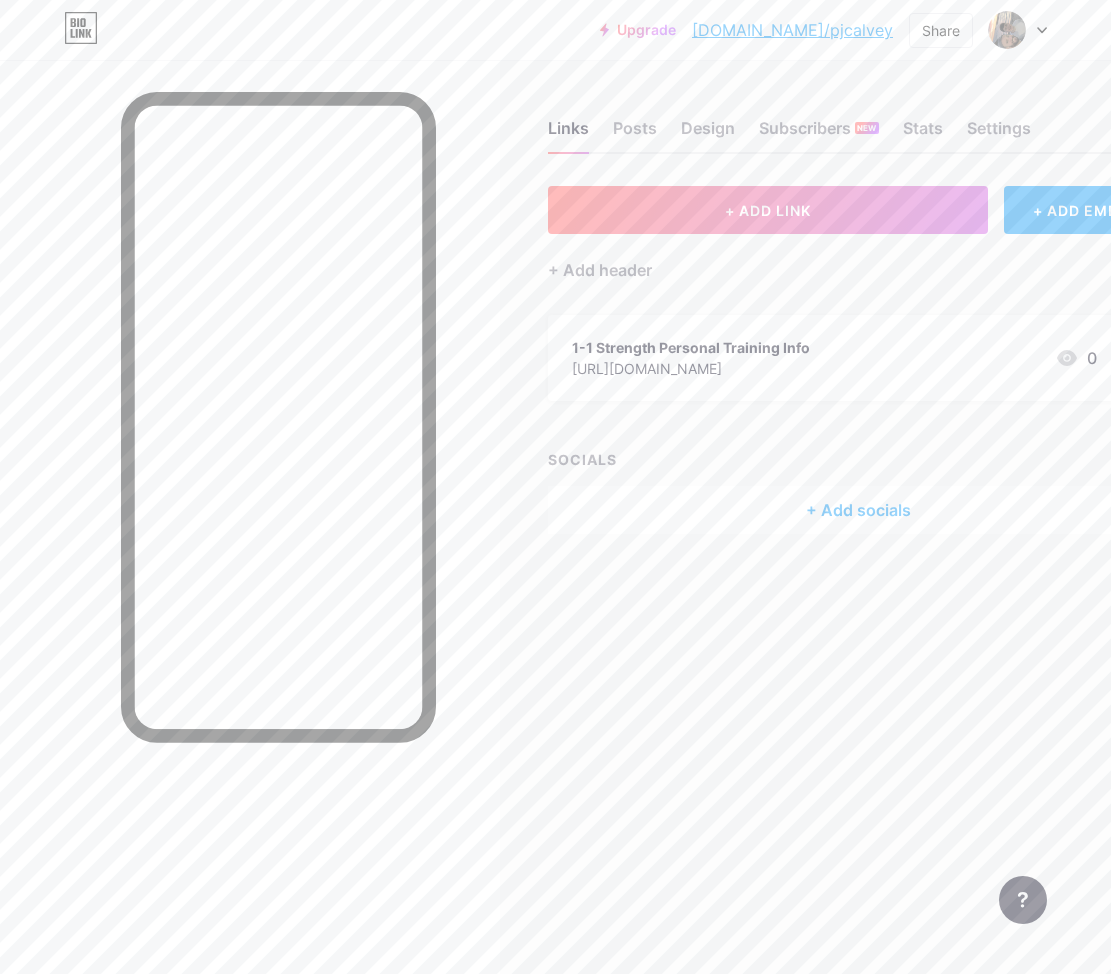 click on "Posts" at bounding box center (635, 134) 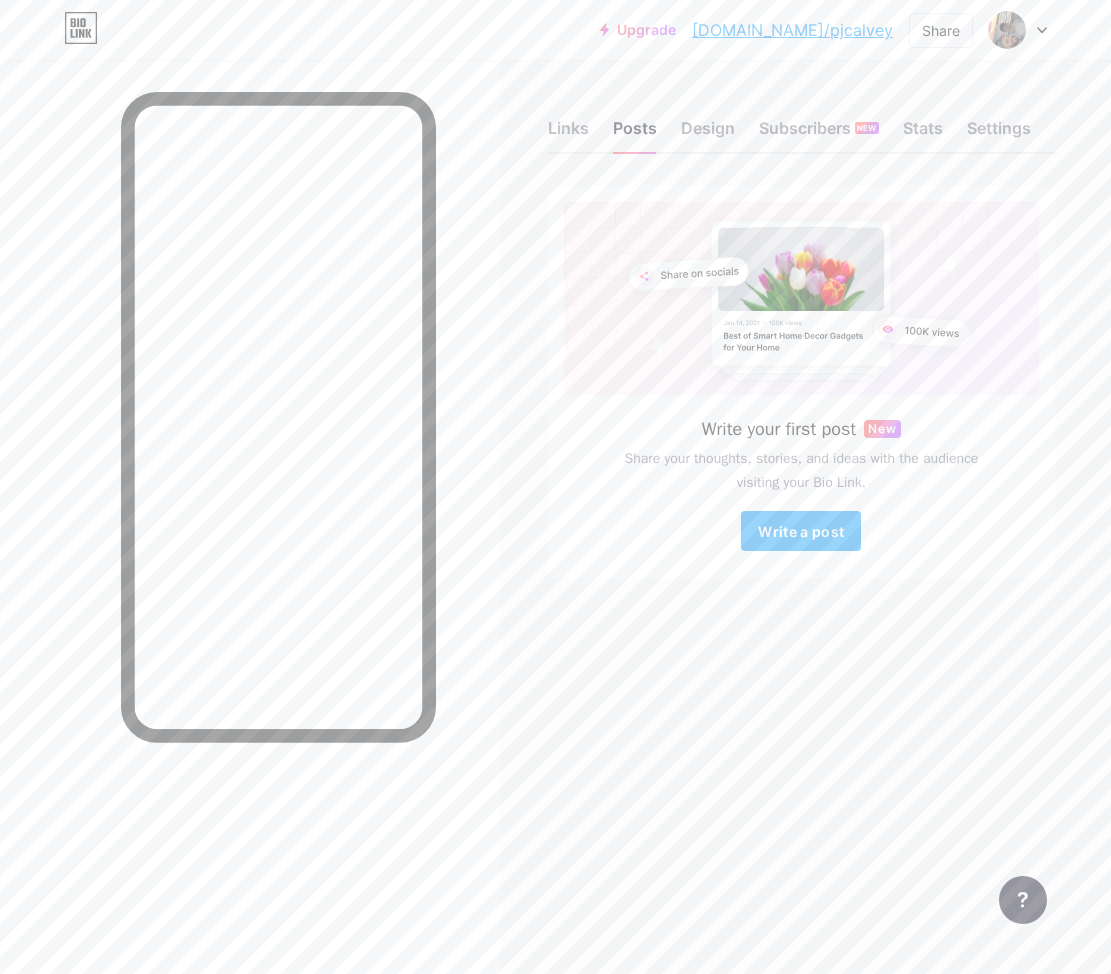 click on "Design" at bounding box center (708, 134) 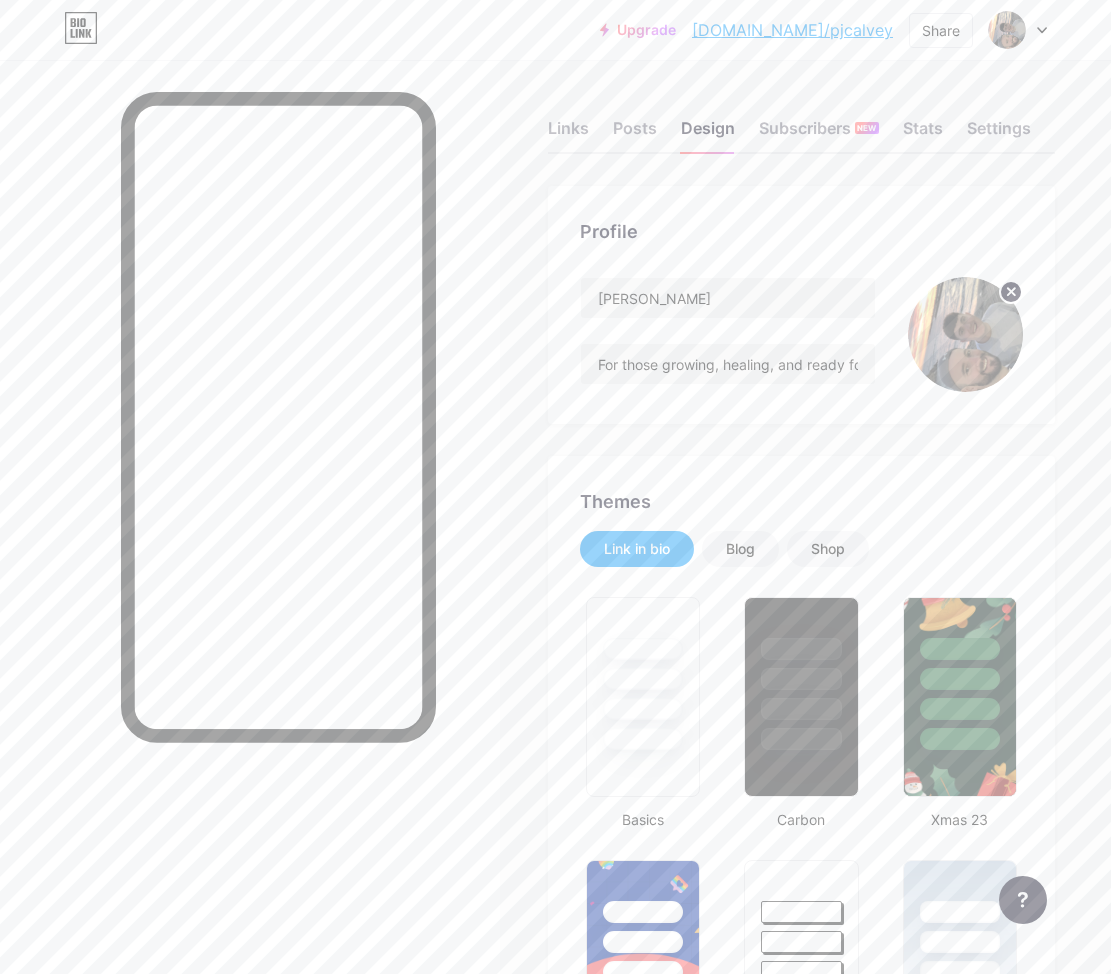 click at bounding box center [965, 334] 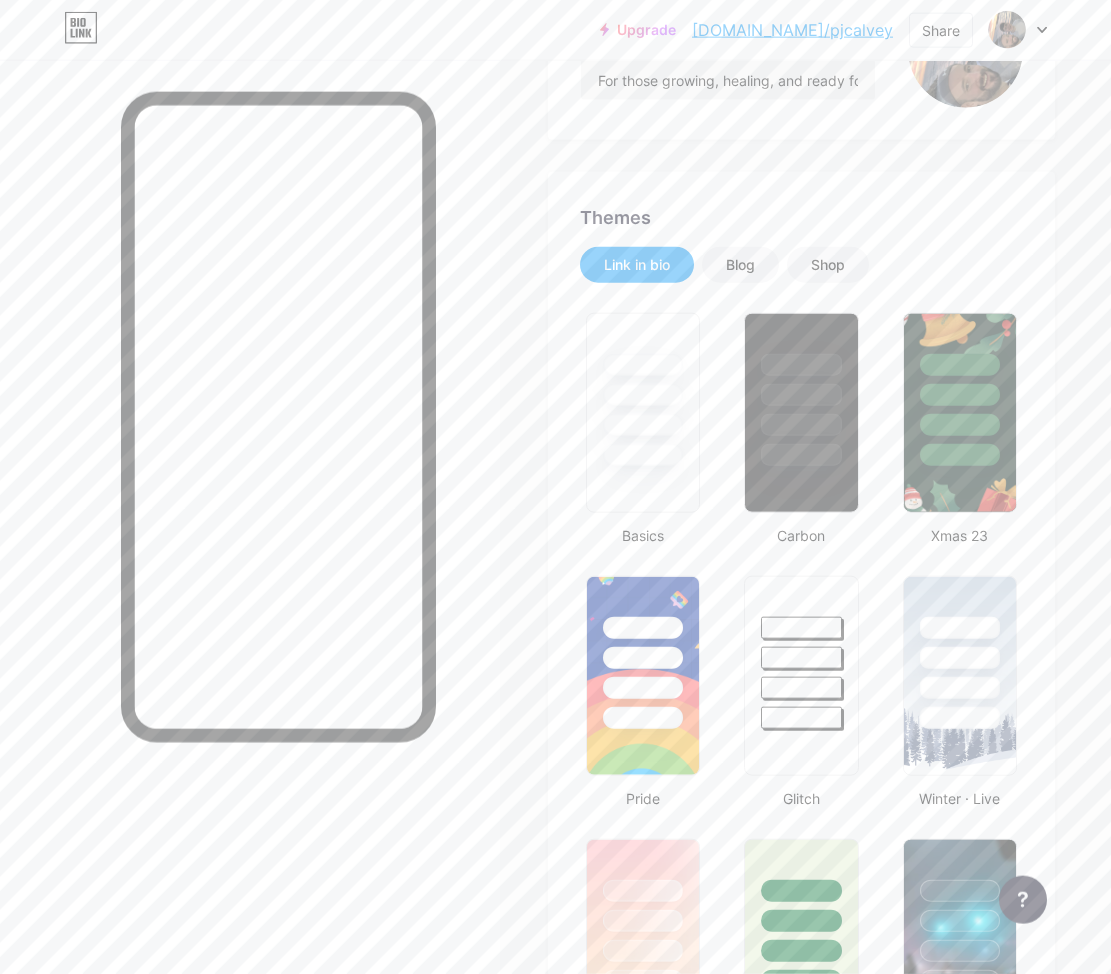 scroll, scrollTop: 0, scrollLeft: 0, axis: both 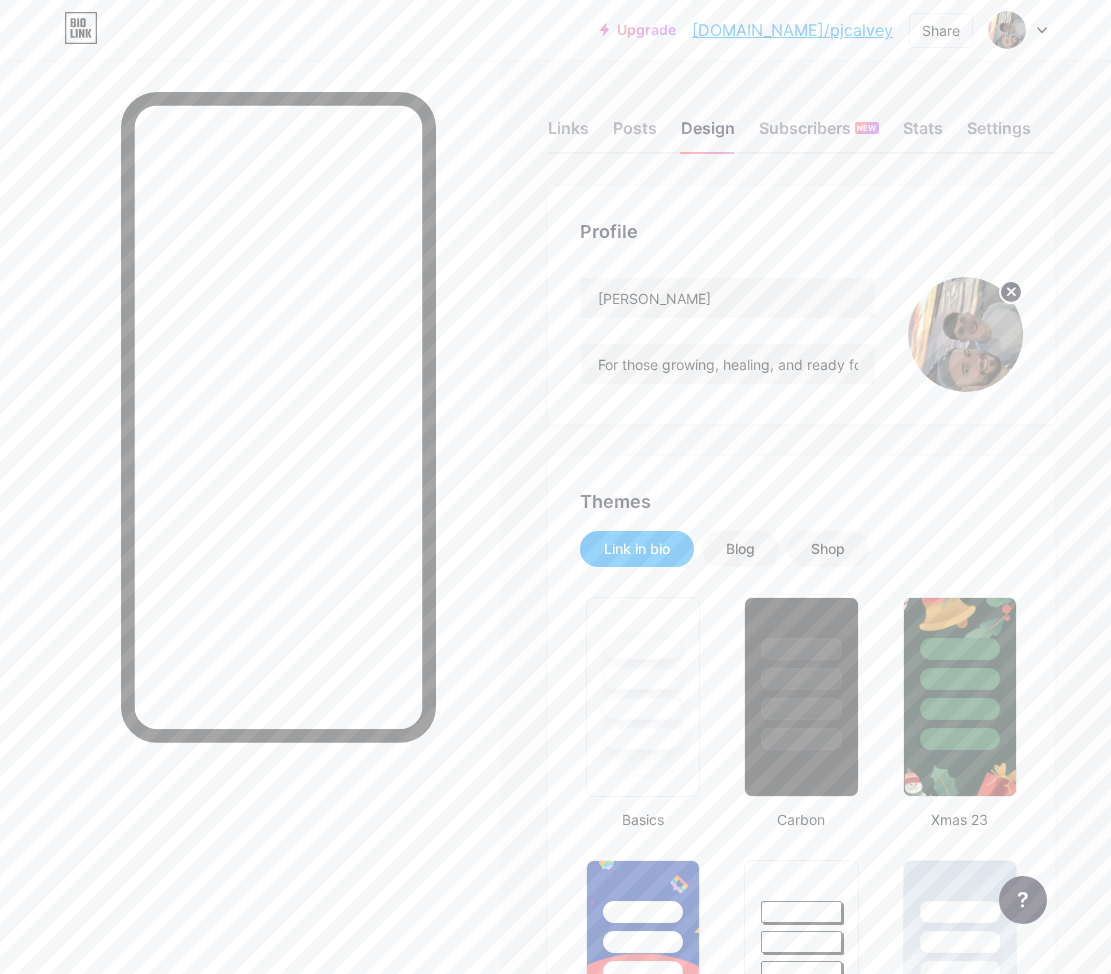 click at bounding box center (965, 334) 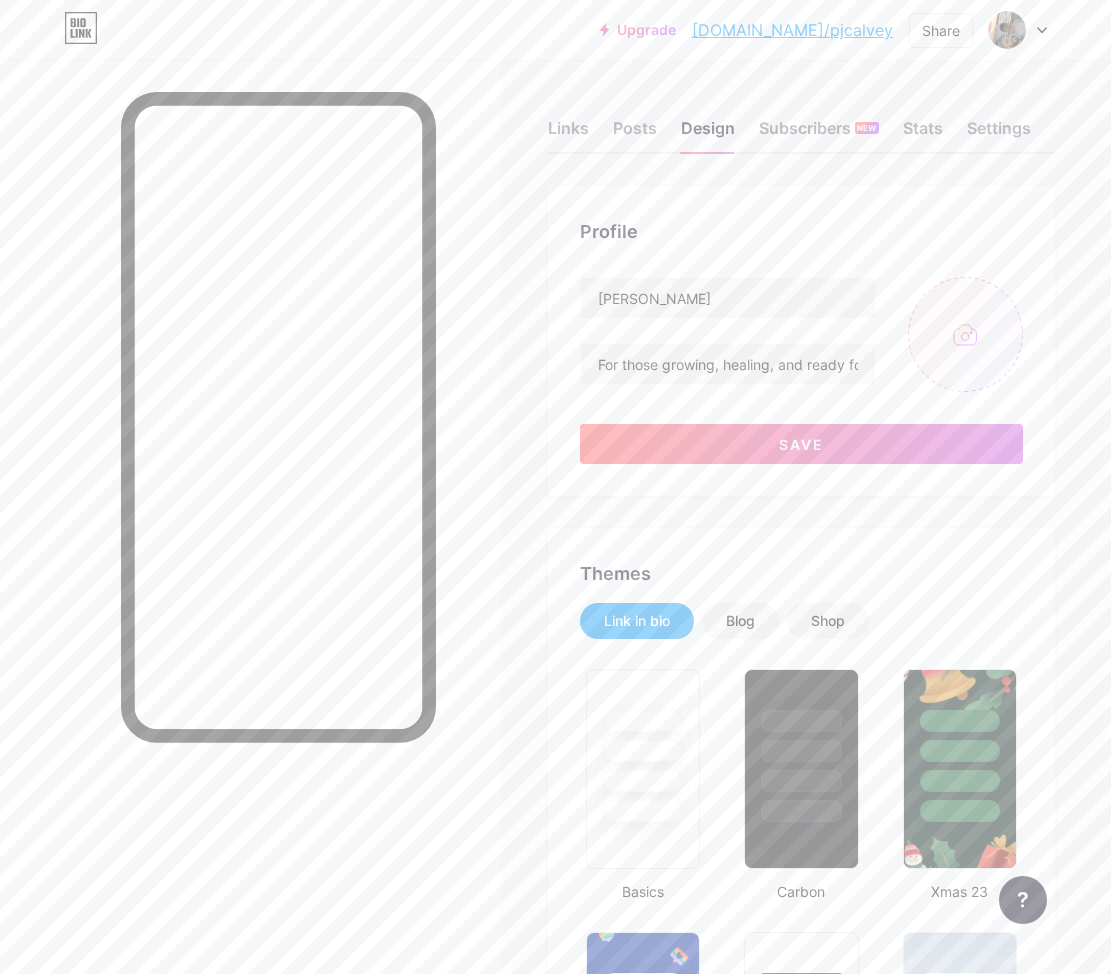 click on "Save" at bounding box center [801, 444] 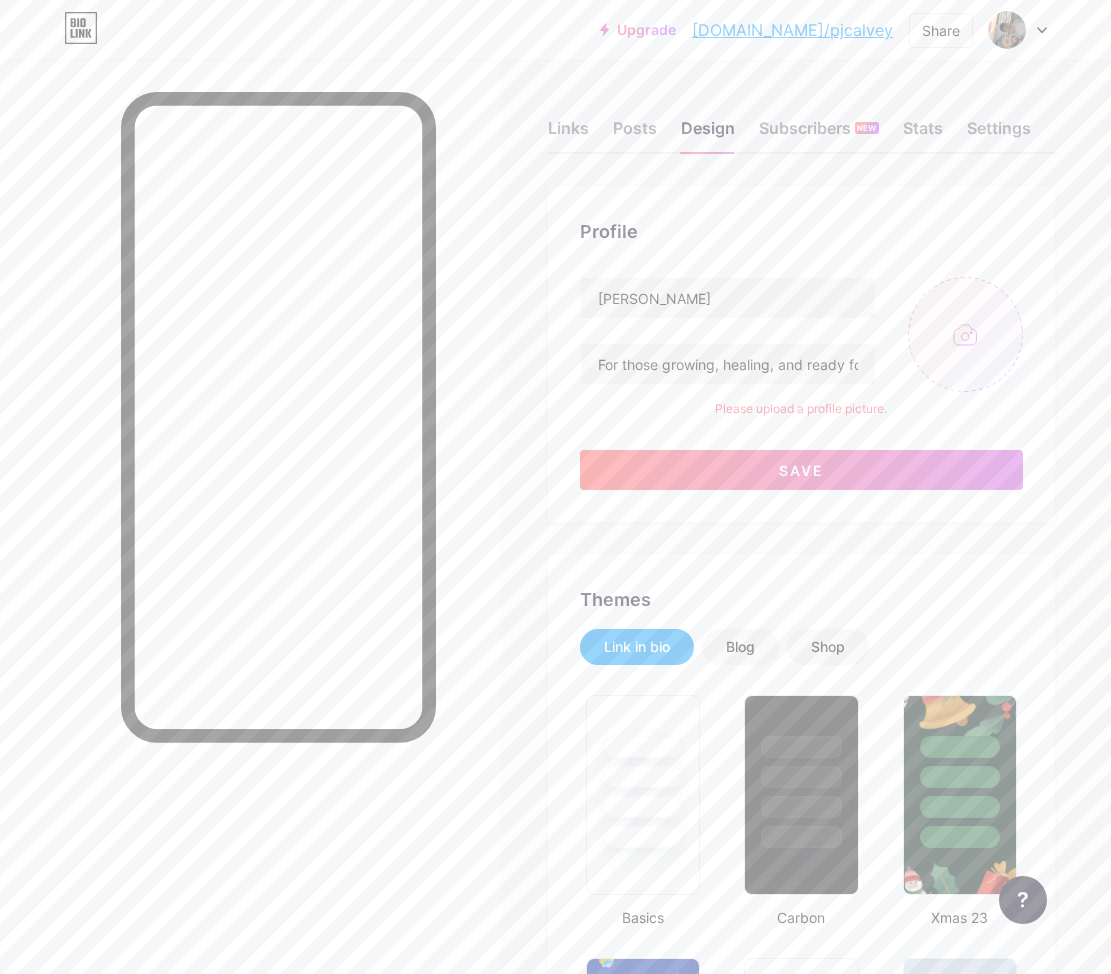 click on "Save" at bounding box center [801, 470] 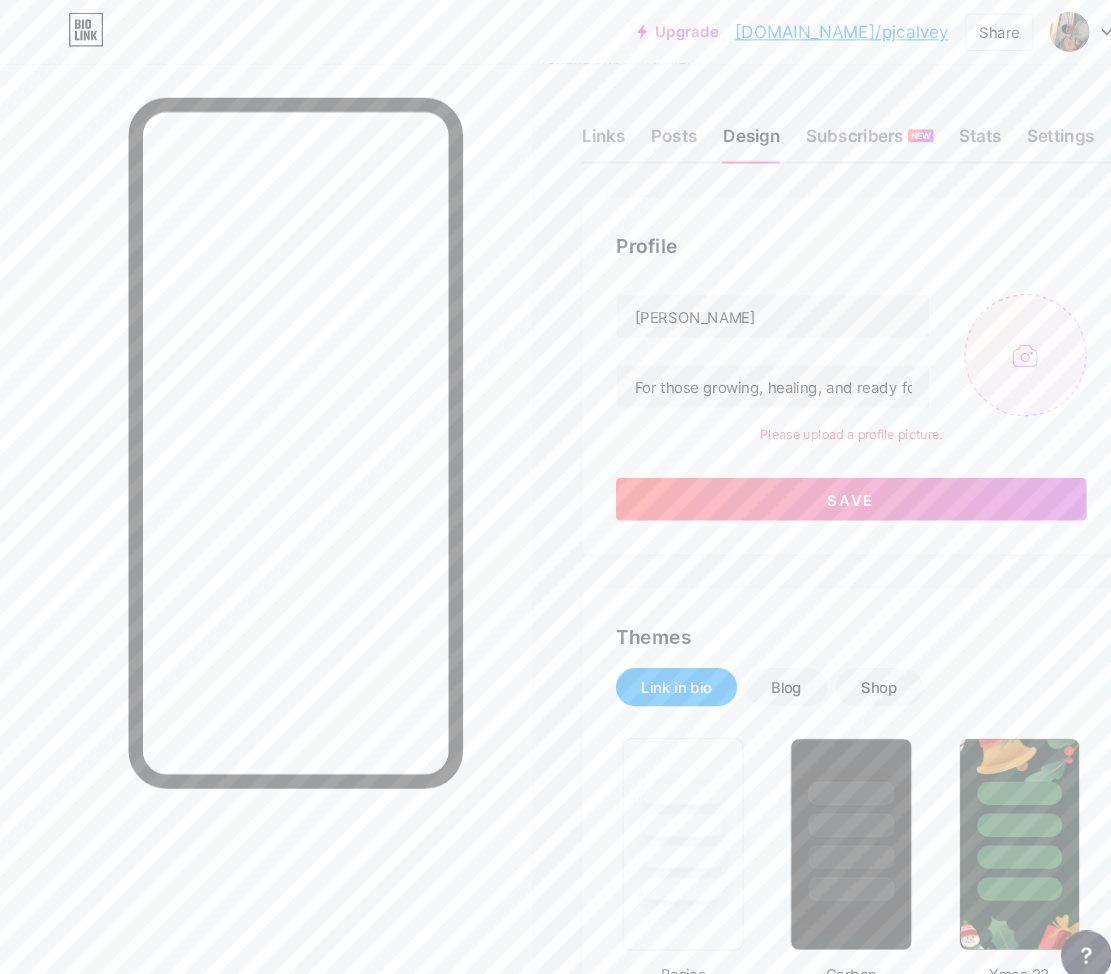 click on "Save" at bounding box center [801, 470] 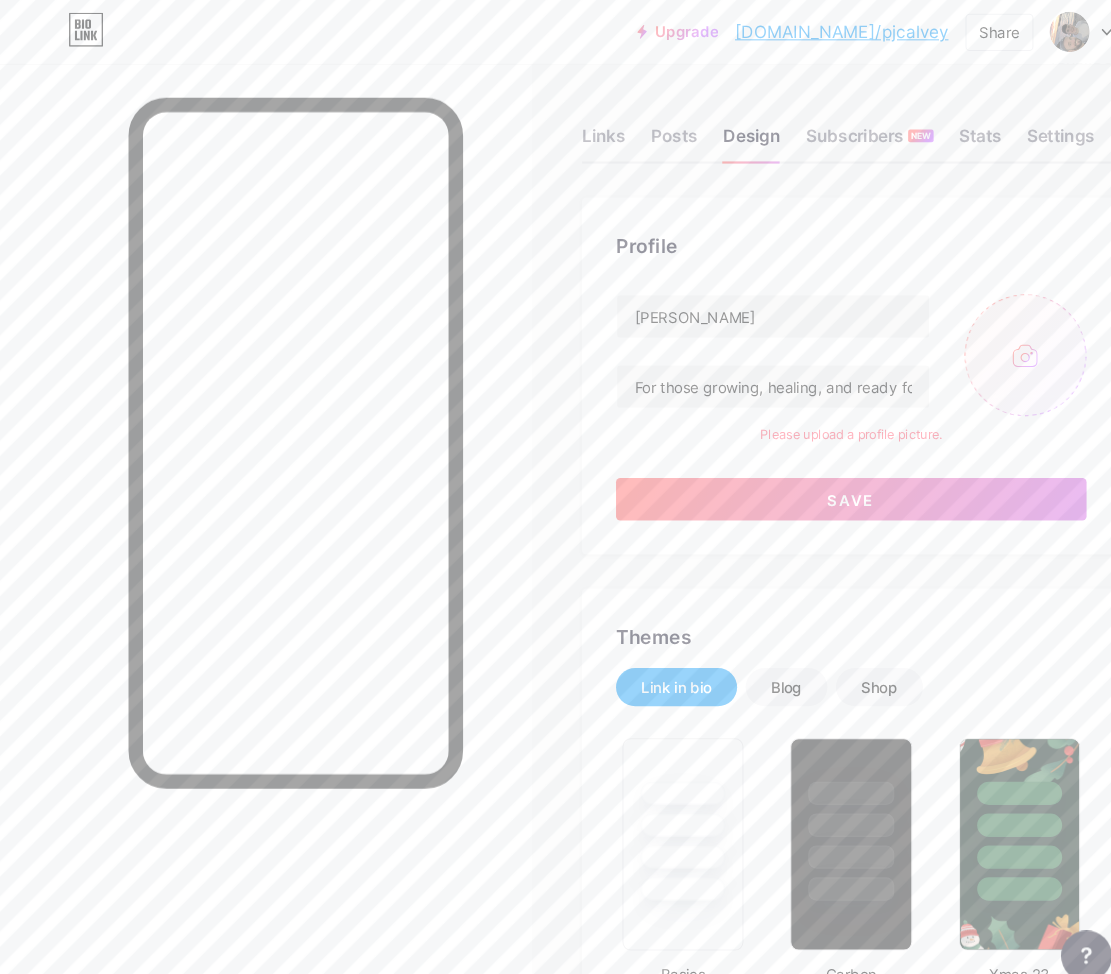 click at bounding box center (965, 334) 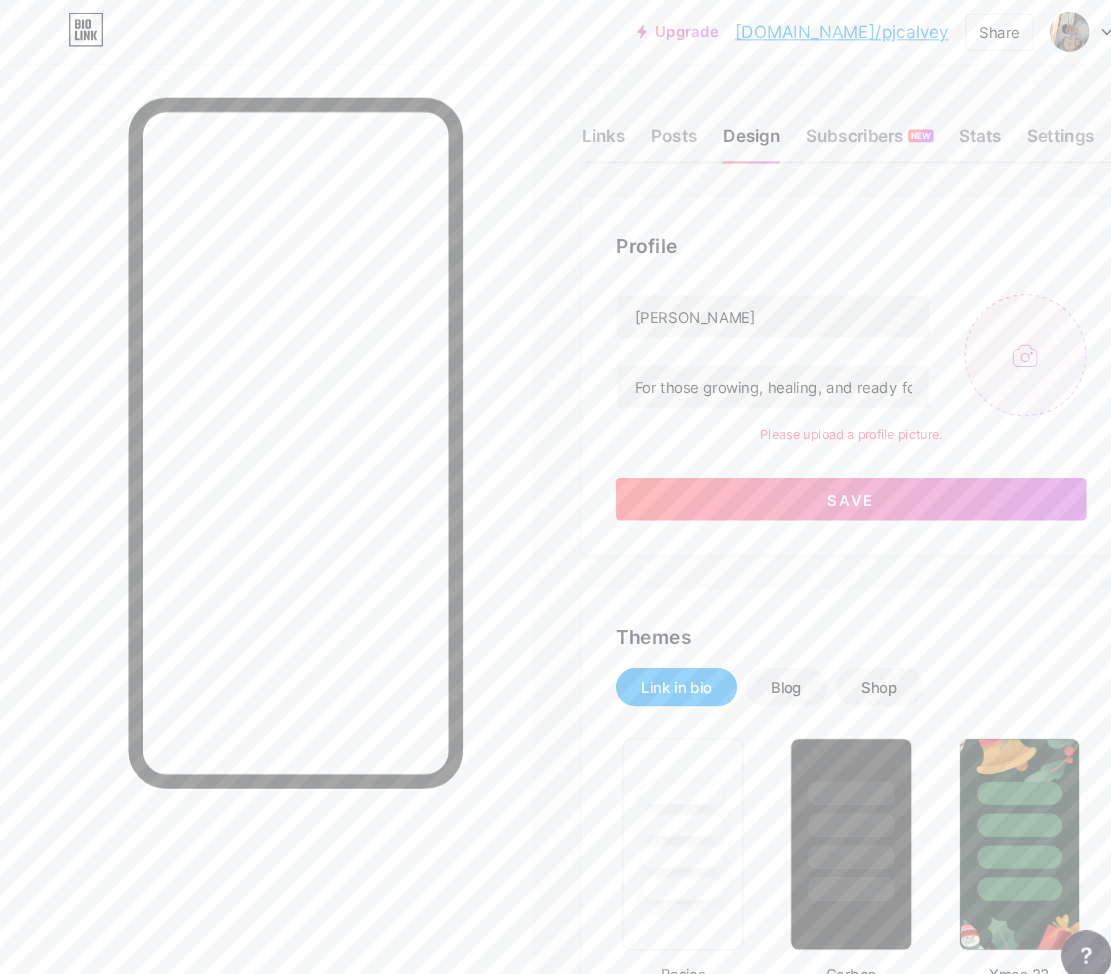type on "C:\fakepath\IMG_8528.jpeg" 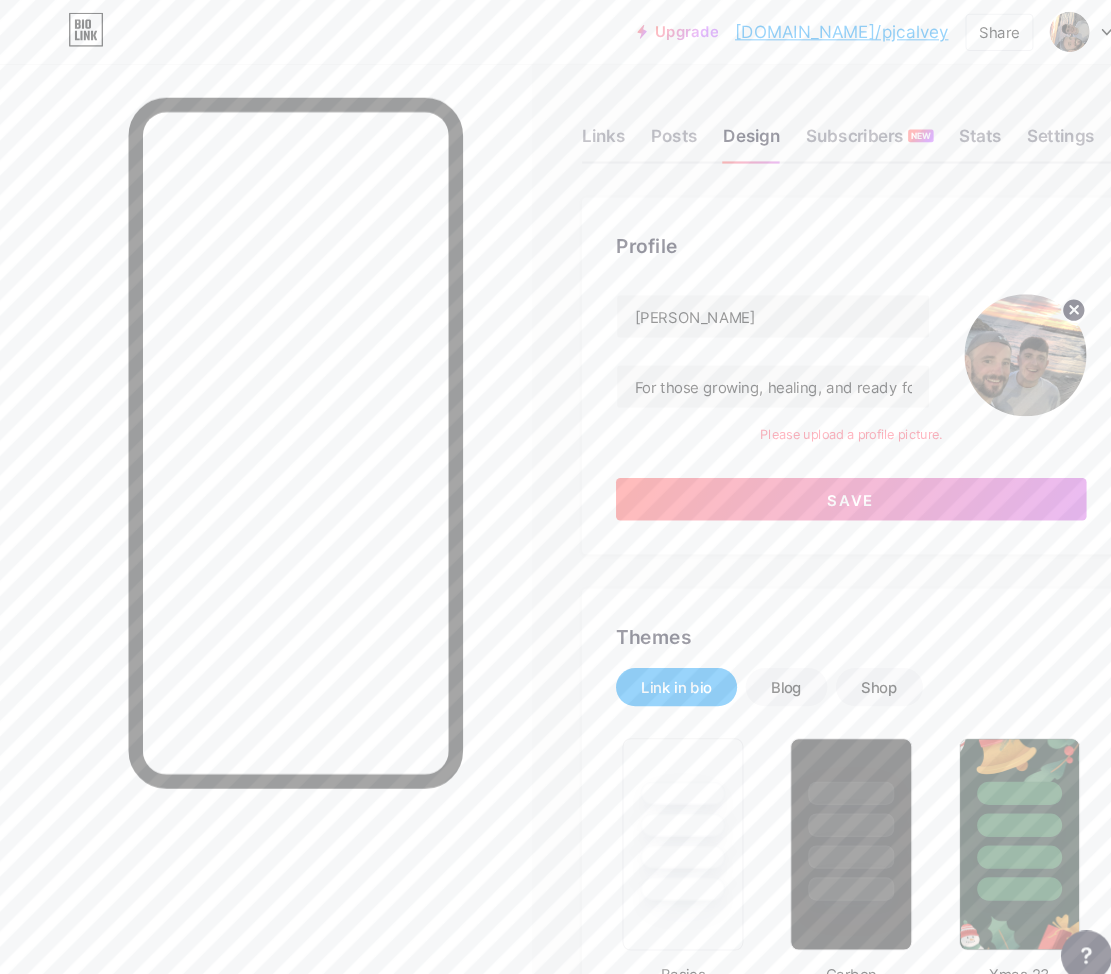 click on "Save" at bounding box center (801, 470) 